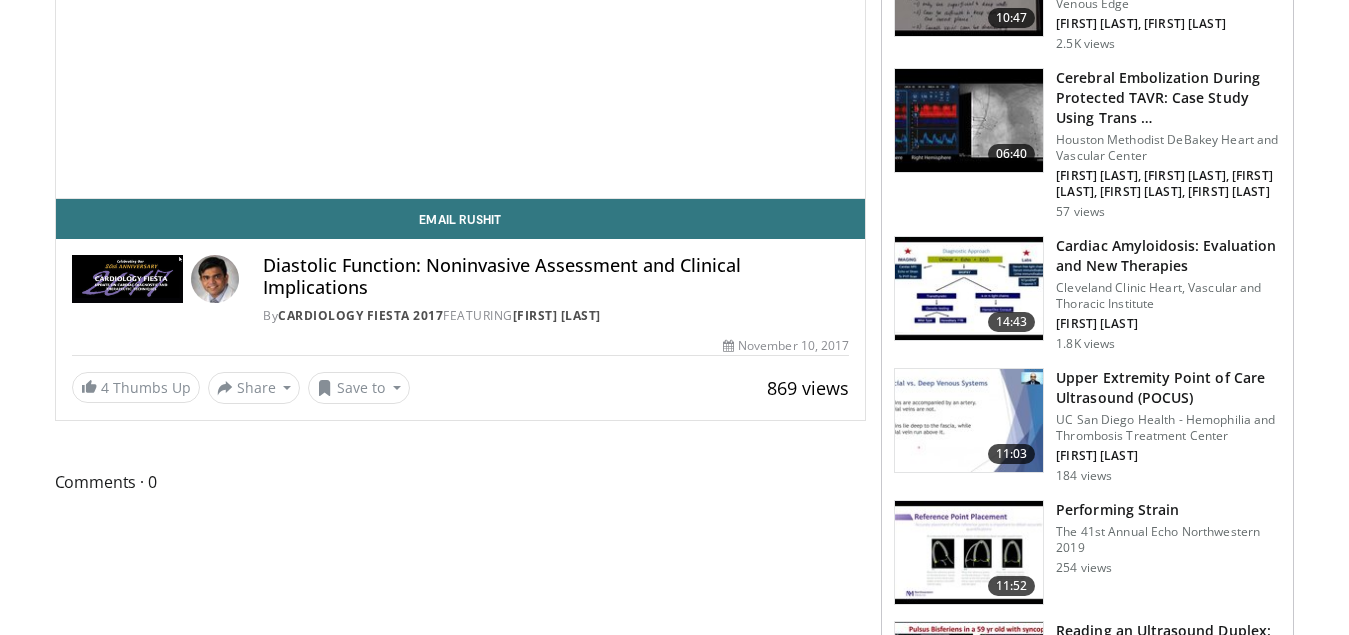 scroll, scrollTop: 556, scrollLeft: 0, axis: vertical 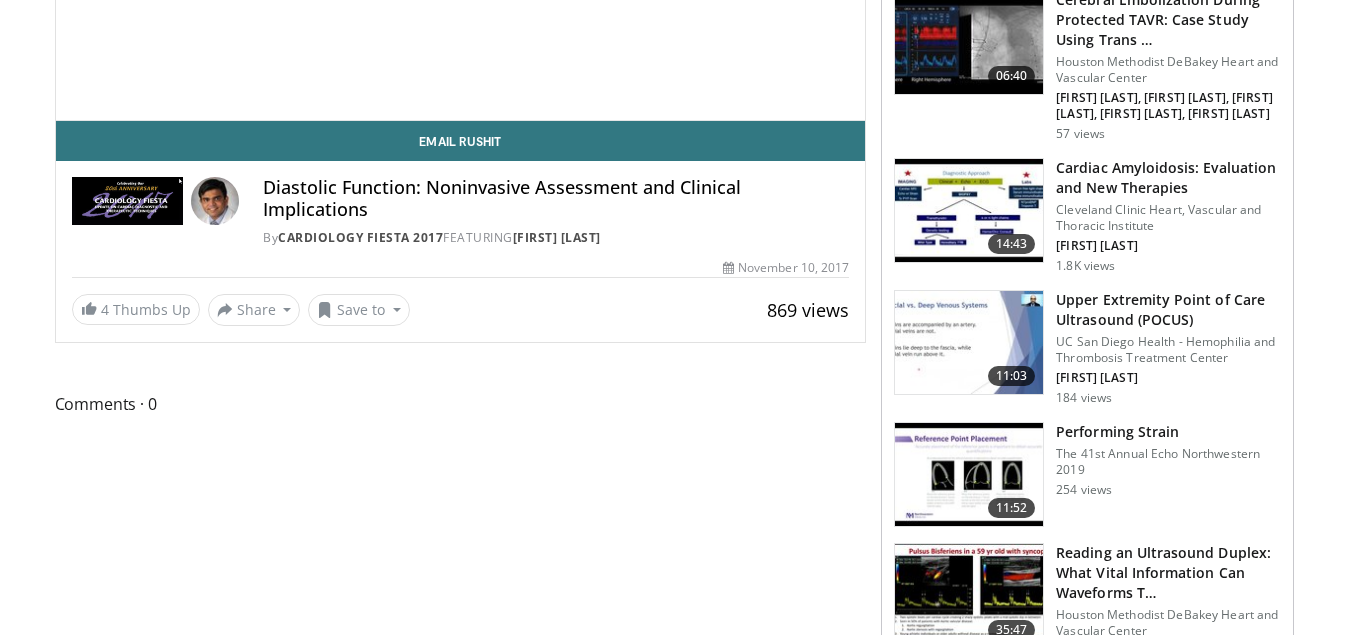 click at bounding box center (128, 201) 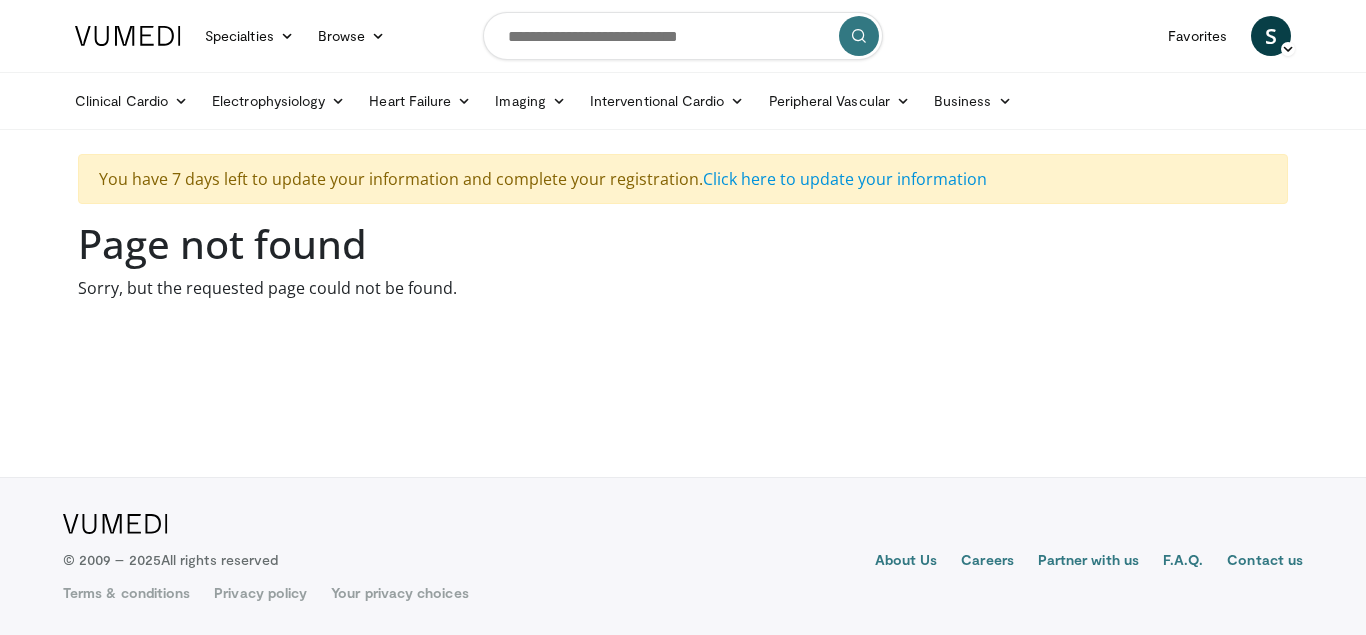 scroll, scrollTop: 0, scrollLeft: 0, axis: both 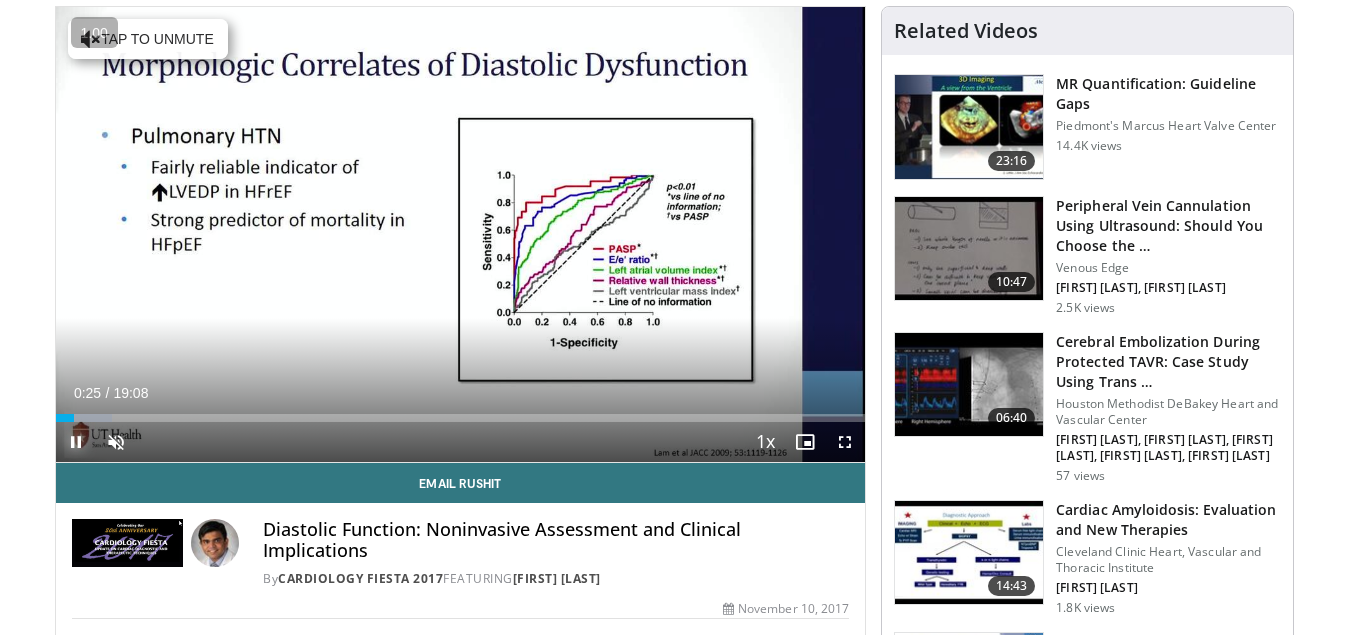 click at bounding box center (76, 442) 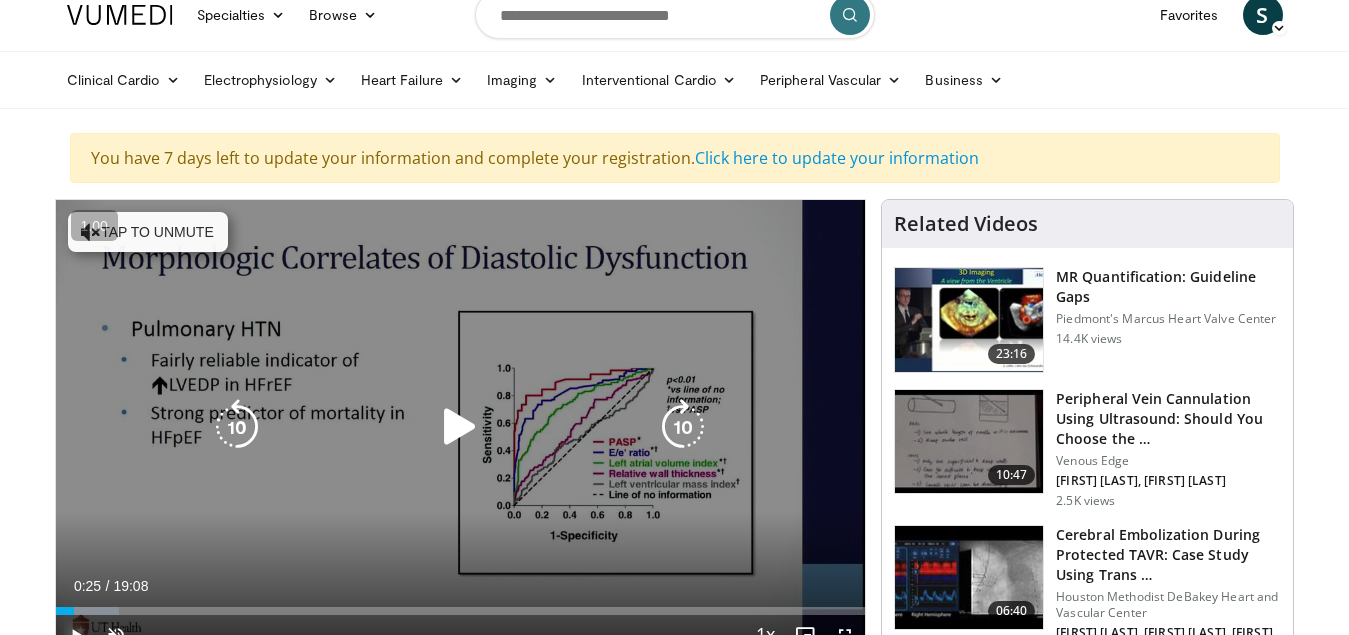 scroll, scrollTop: 0, scrollLeft: 0, axis: both 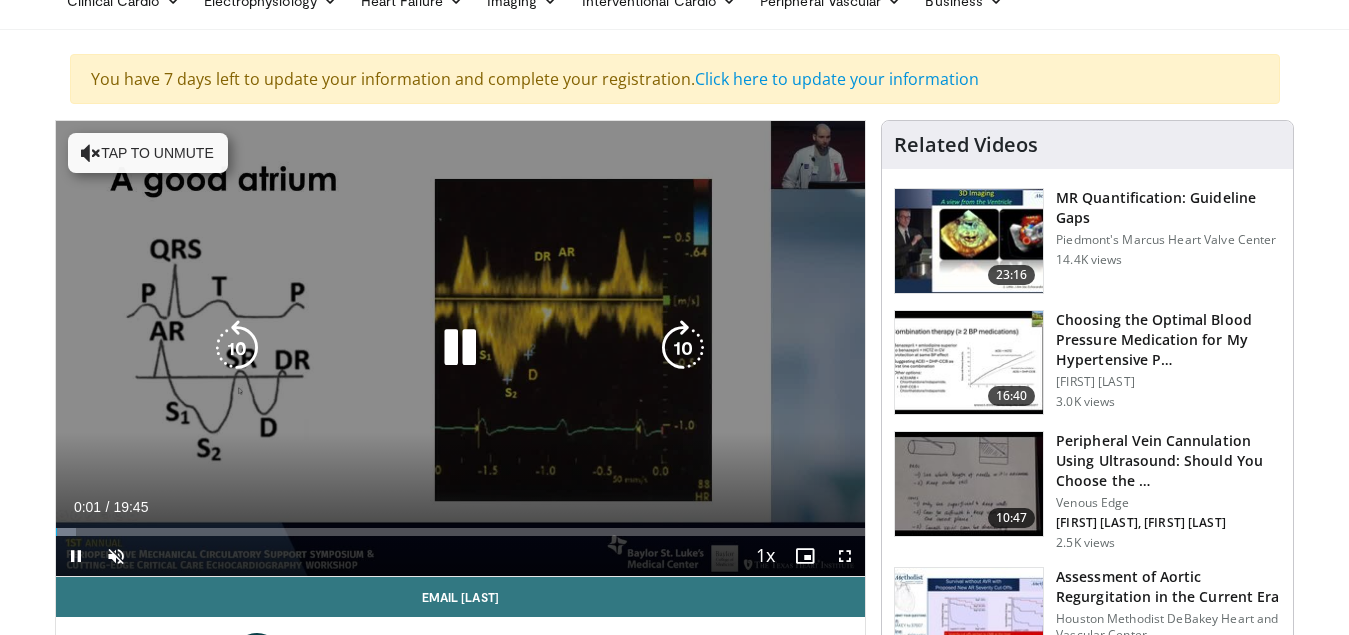 click at bounding box center (460, 348) 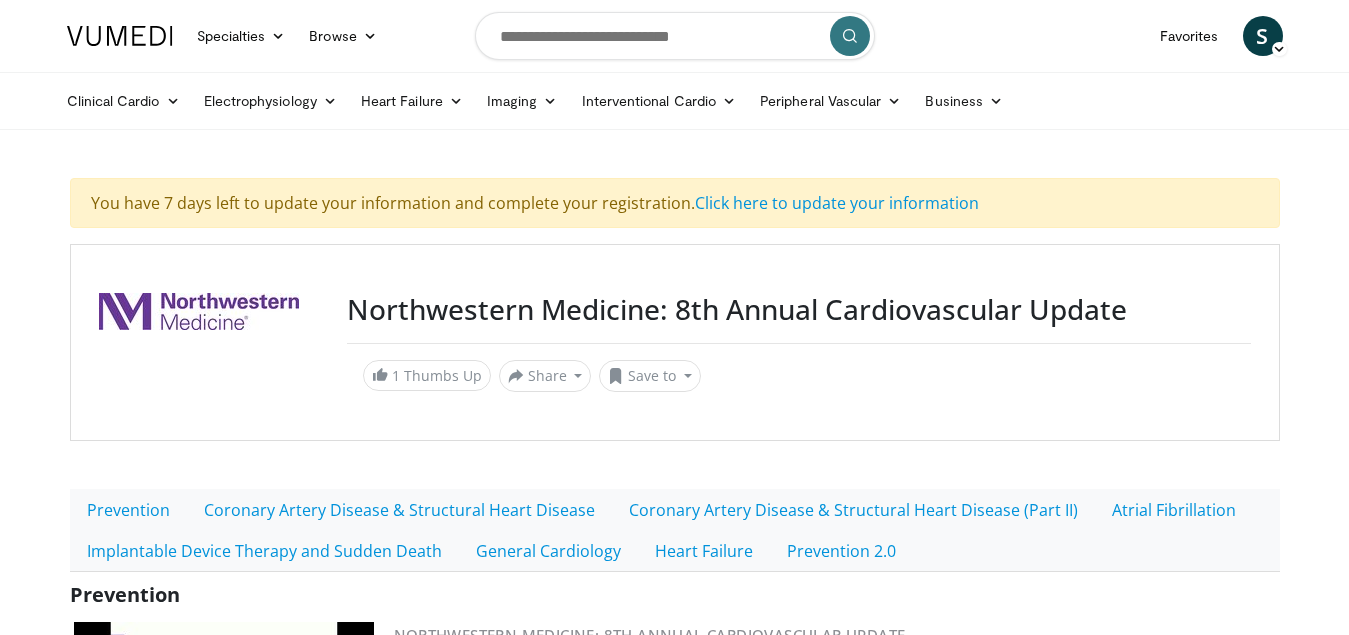 scroll, scrollTop: 0, scrollLeft: 0, axis: both 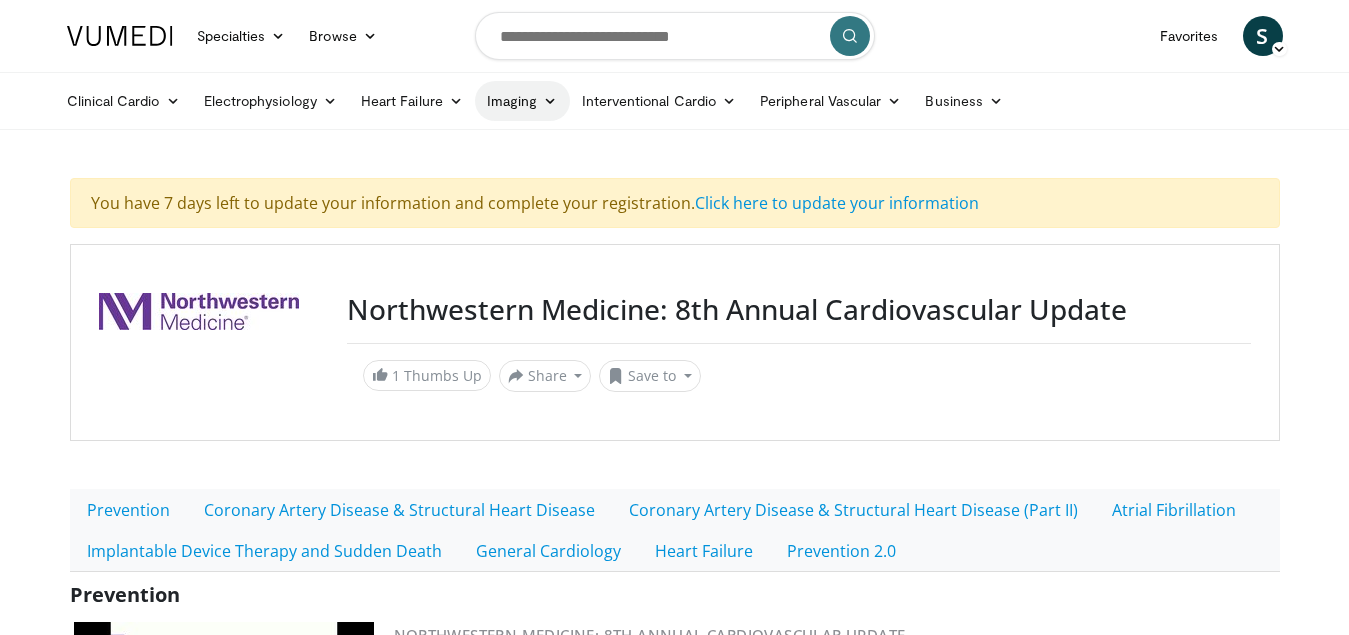 click at bounding box center (550, 101) 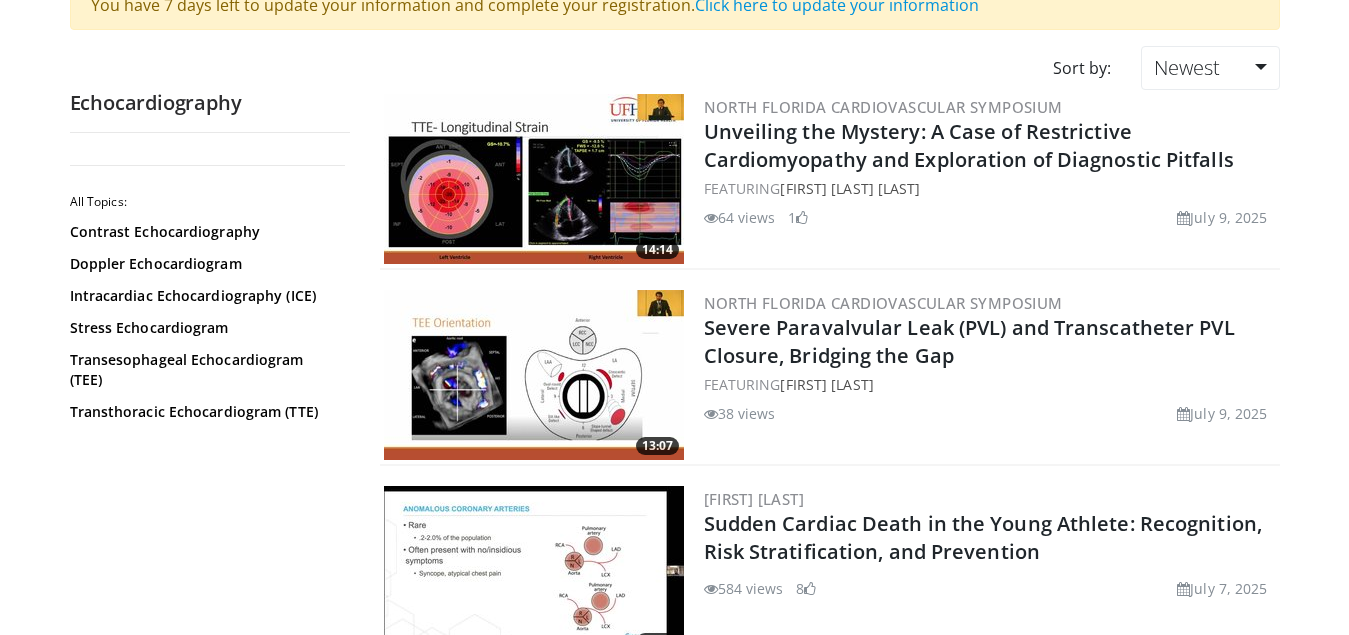 scroll, scrollTop: 200, scrollLeft: 0, axis: vertical 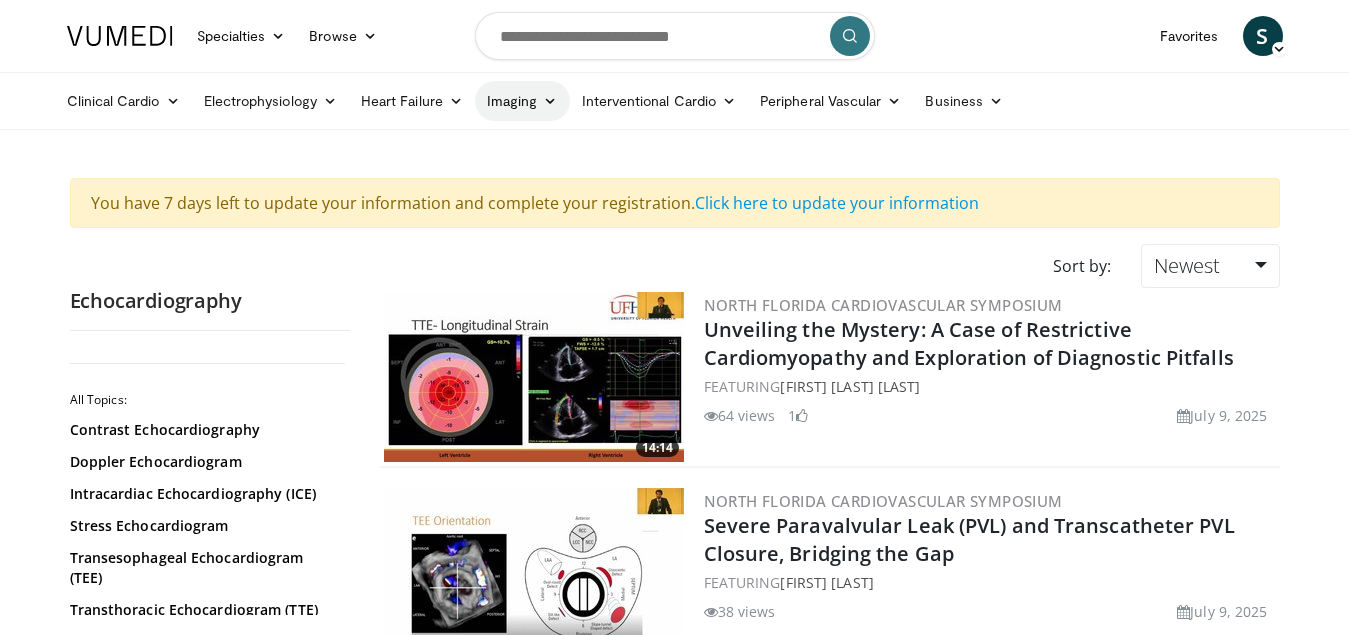 click at bounding box center [550, 101] 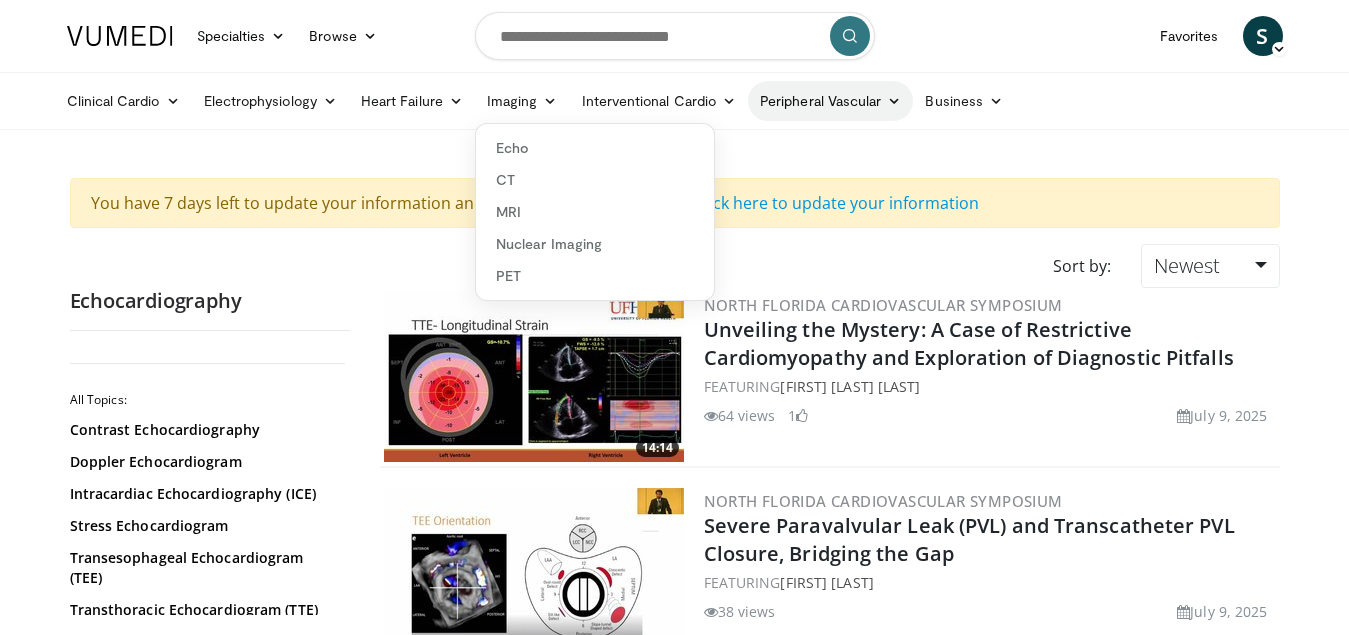 click at bounding box center (894, 101) 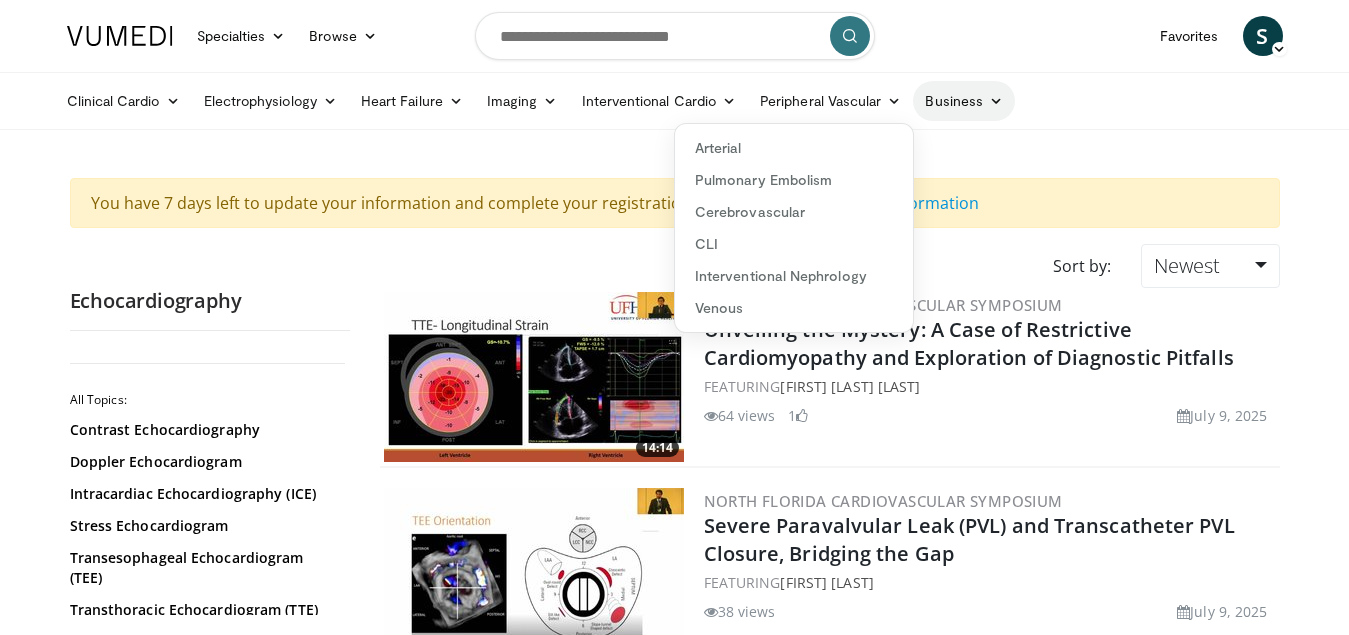 click at bounding box center (996, 101) 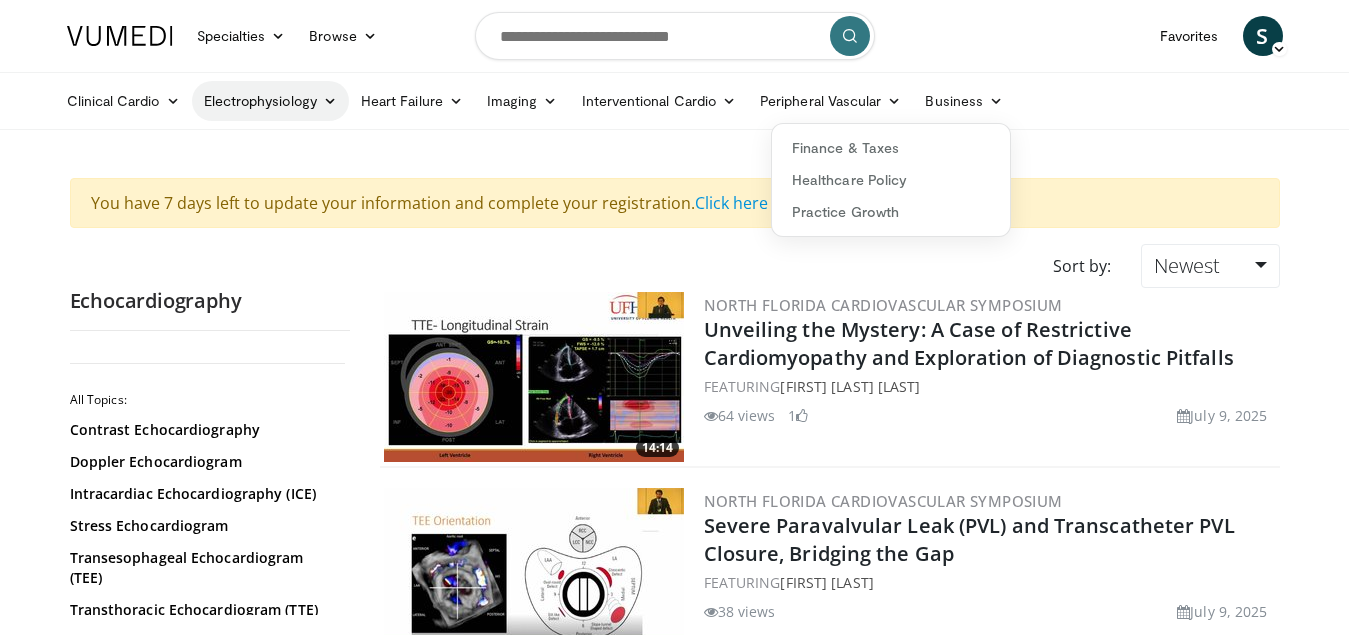 click at bounding box center [330, 101] 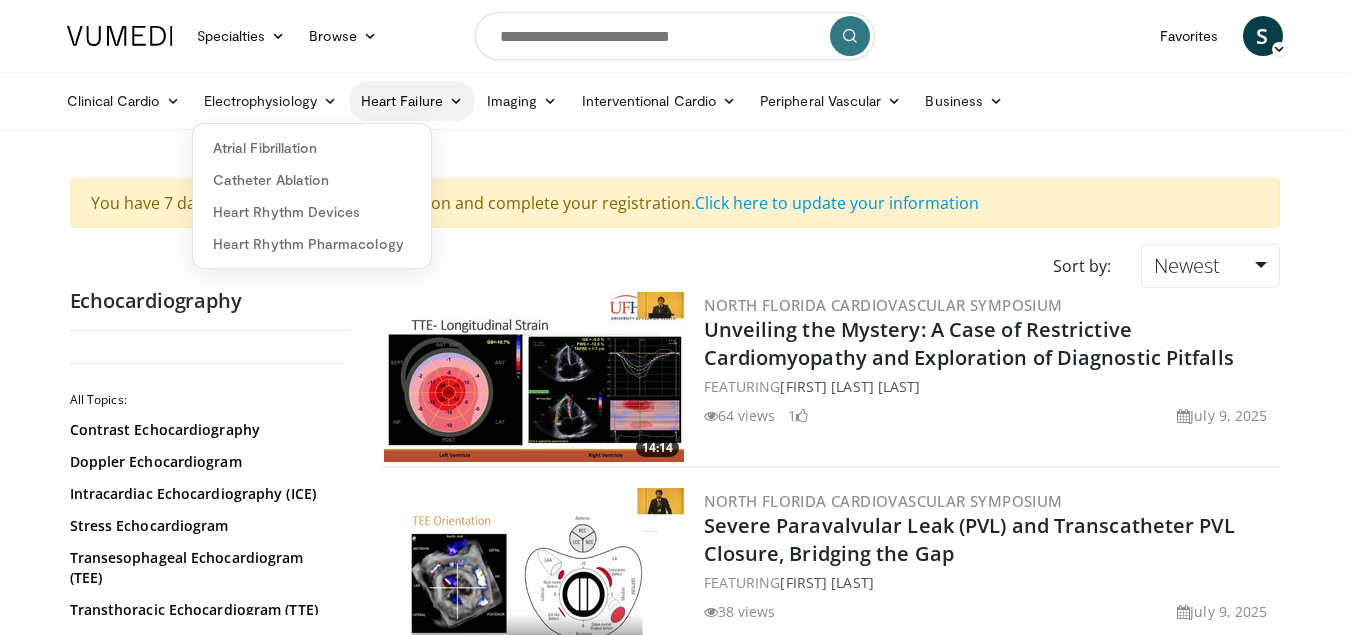 click at bounding box center (456, 101) 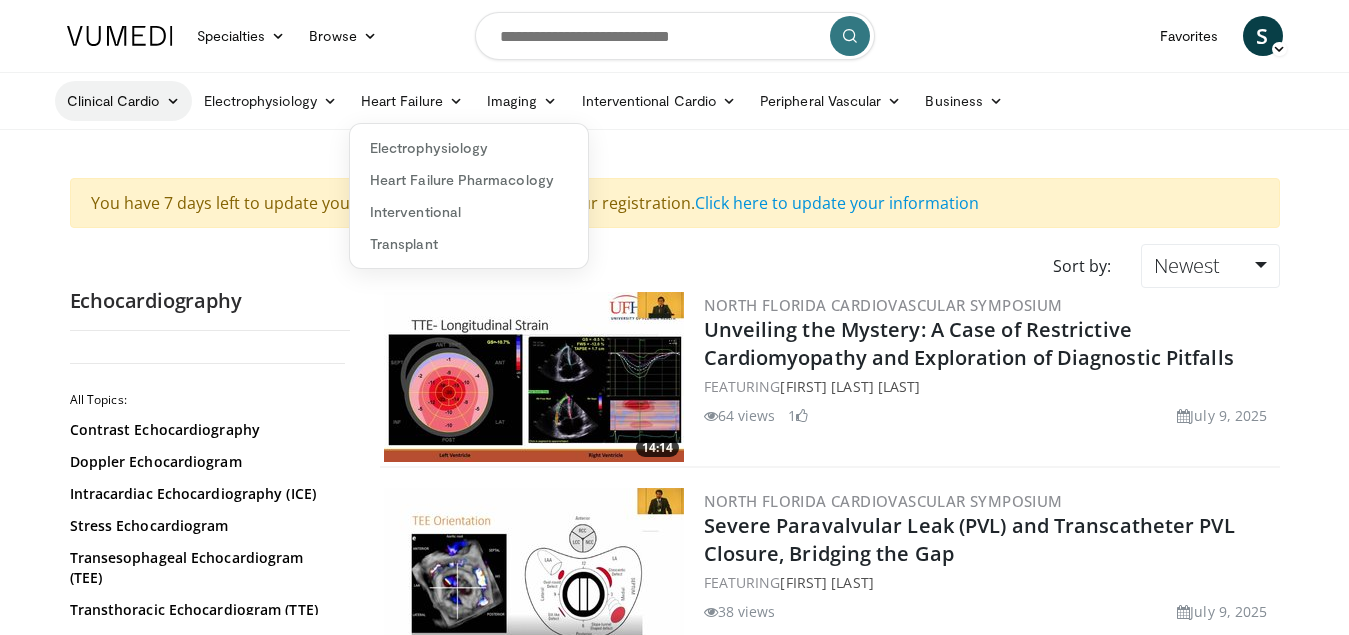 click on "Clinical Cardio" at bounding box center (123, 101) 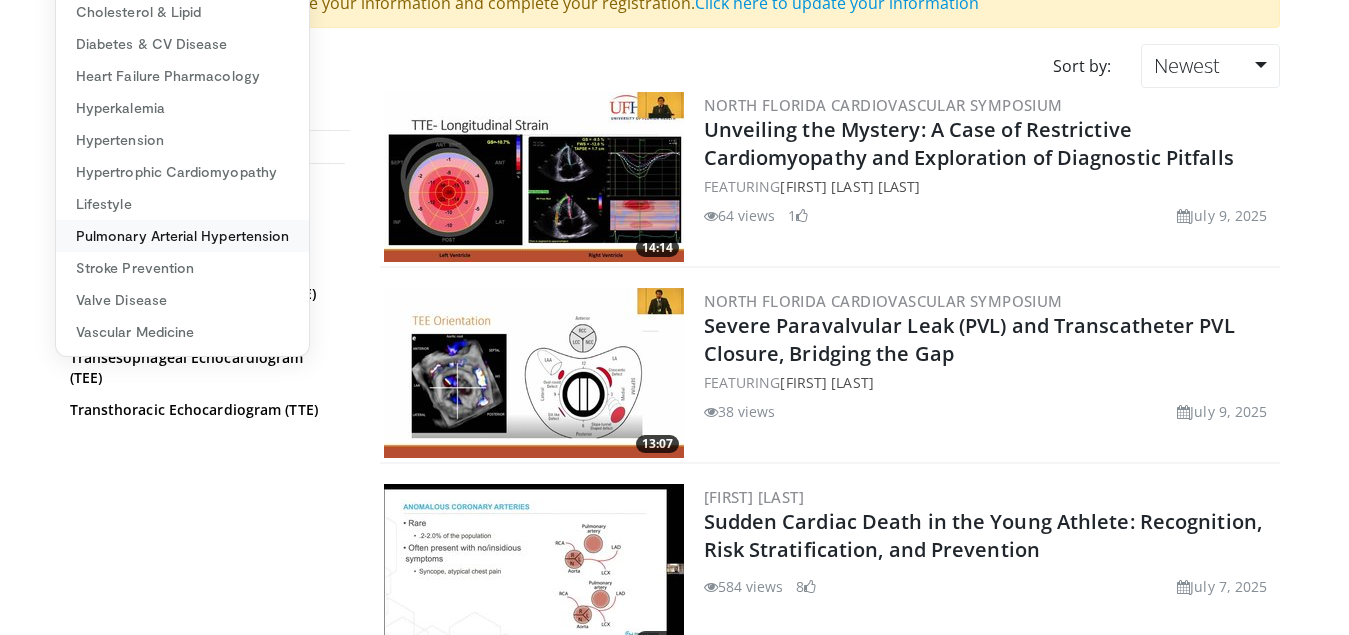 scroll, scrollTop: 0, scrollLeft: 0, axis: both 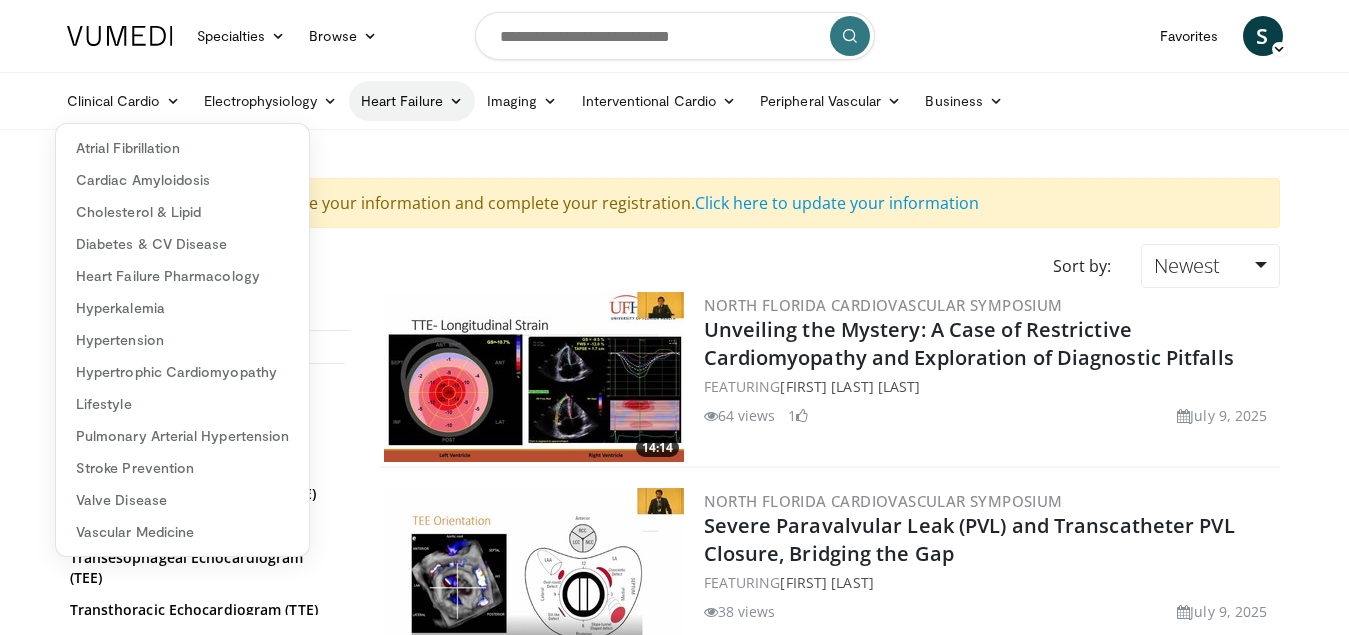 click at bounding box center [456, 101] 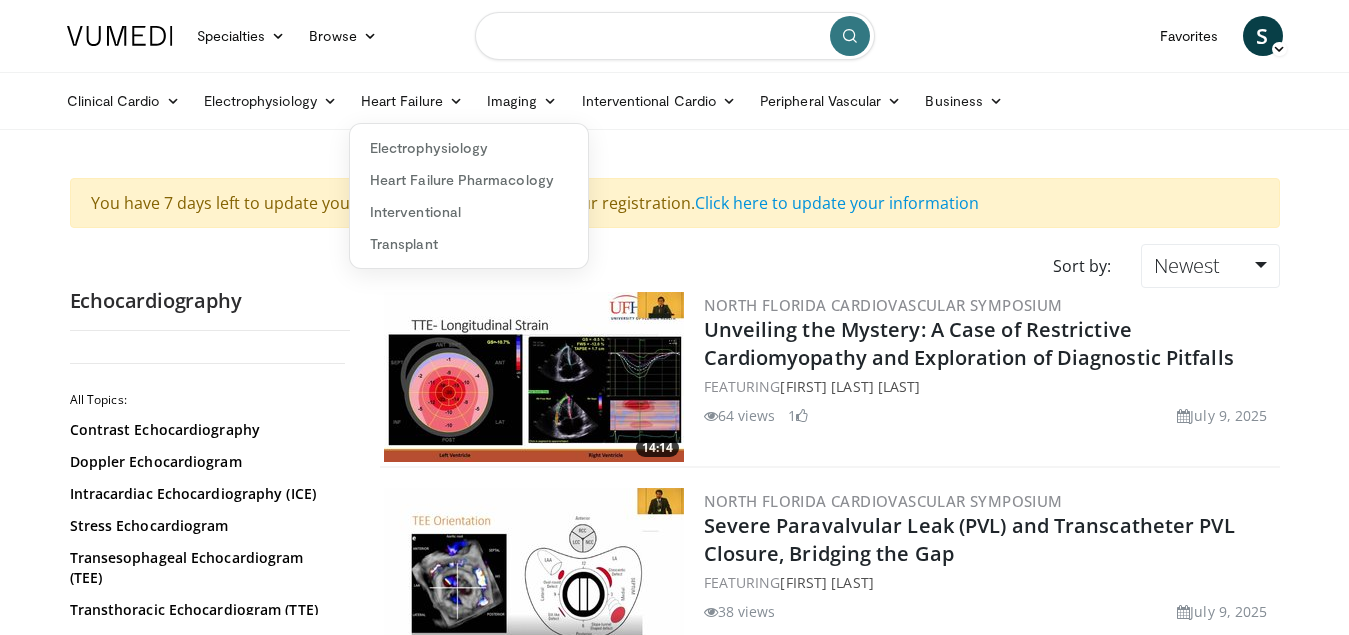 click at bounding box center [675, 36] 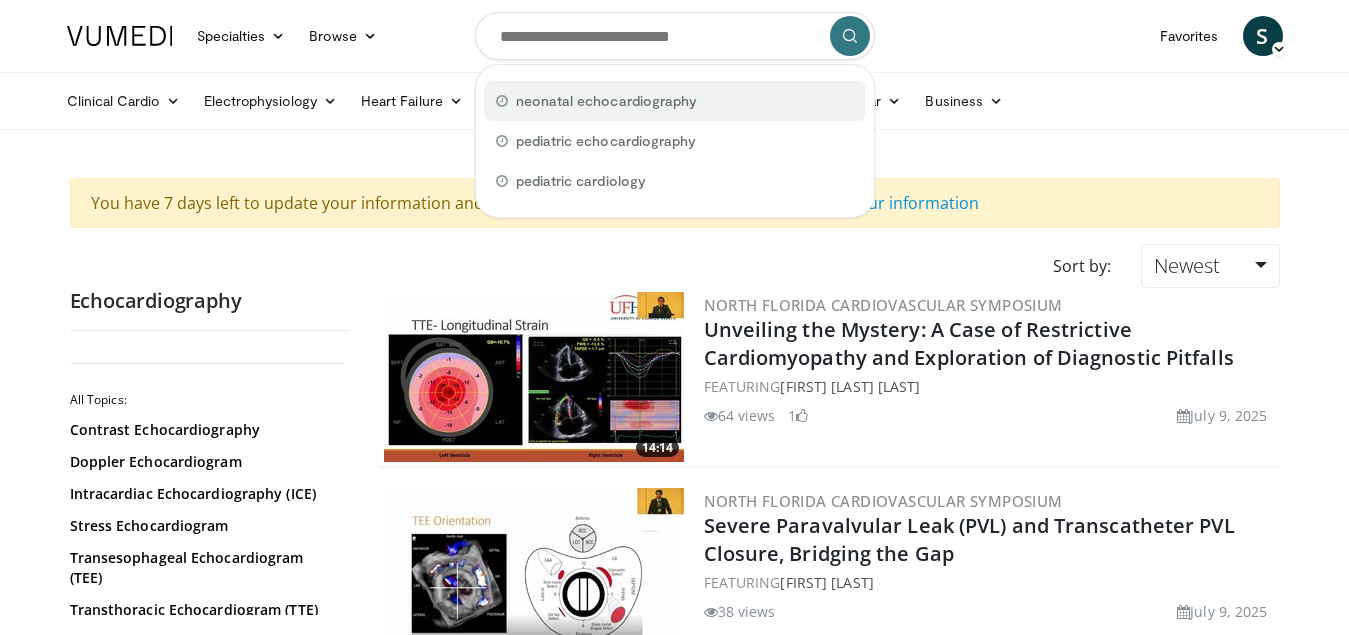 click on "neonatal echocardiography" at bounding box center (607, 101) 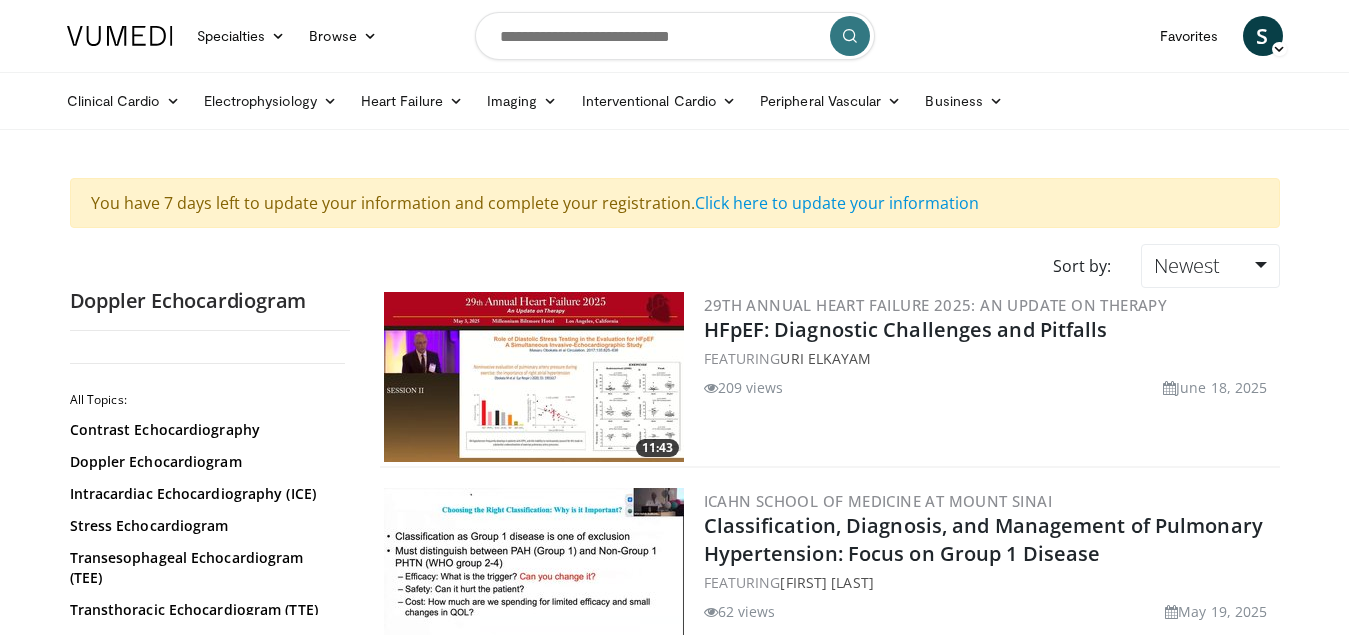 scroll, scrollTop: 0, scrollLeft: 0, axis: both 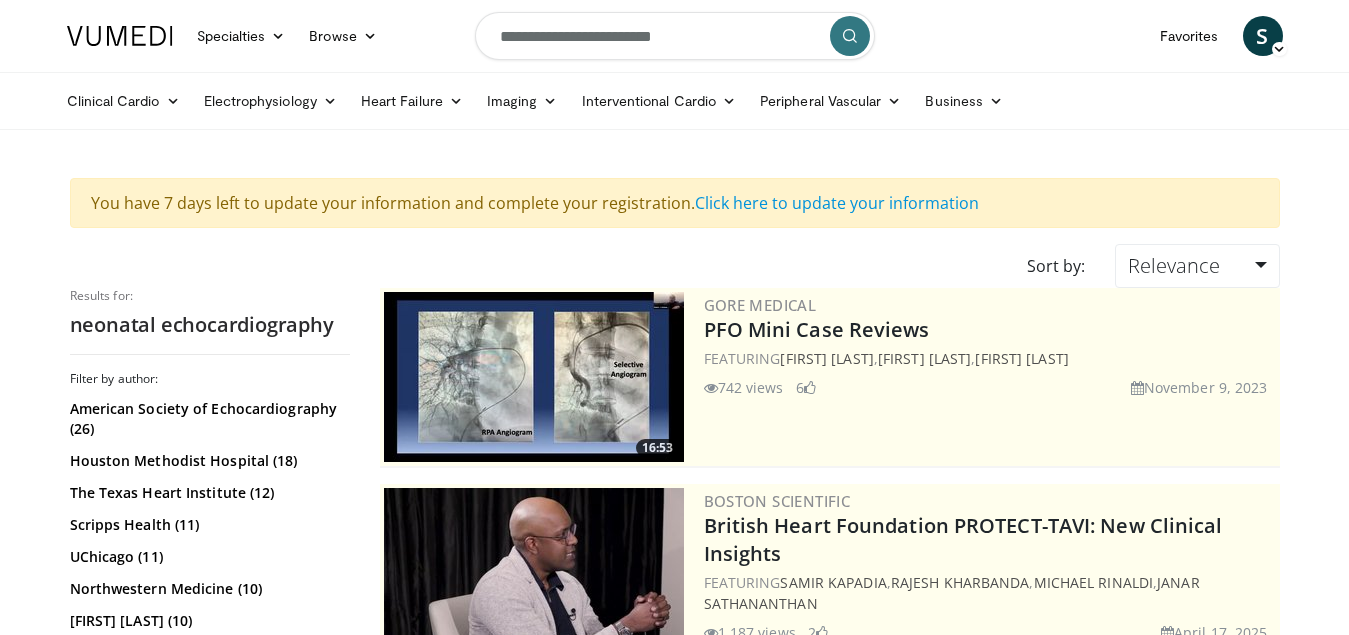 click on "**********" at bounding box center (675, 36) 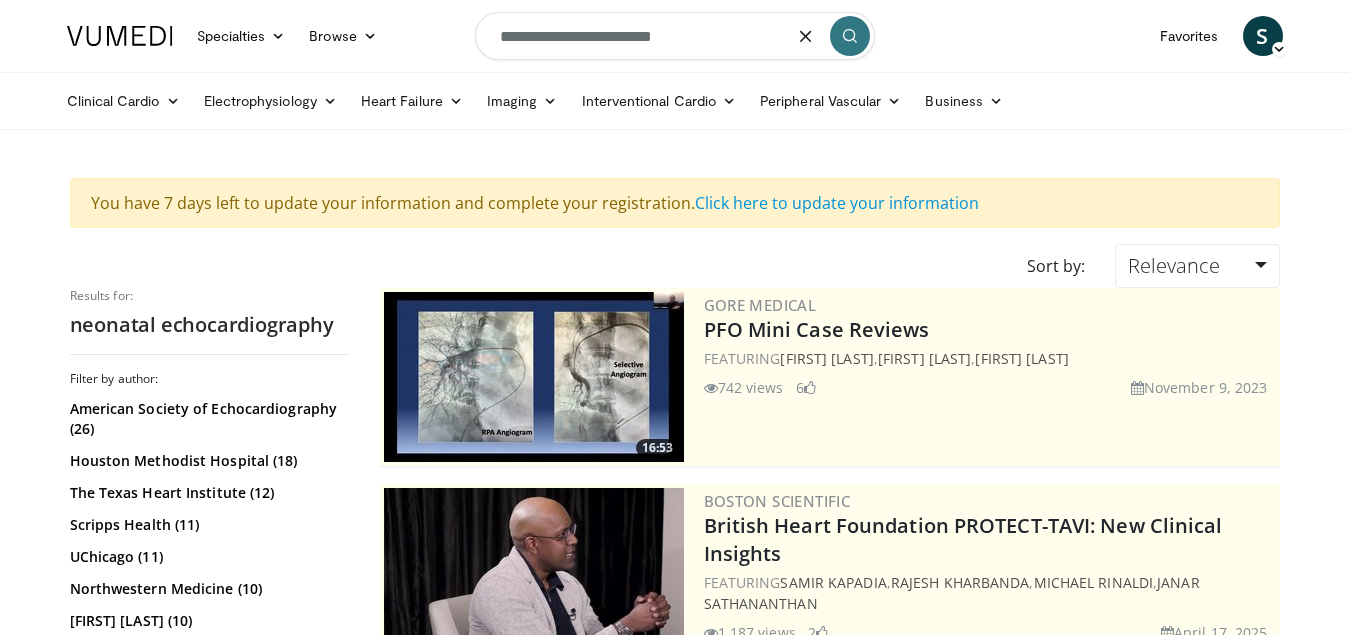 click on "**********" at bounding box center (675, 36) 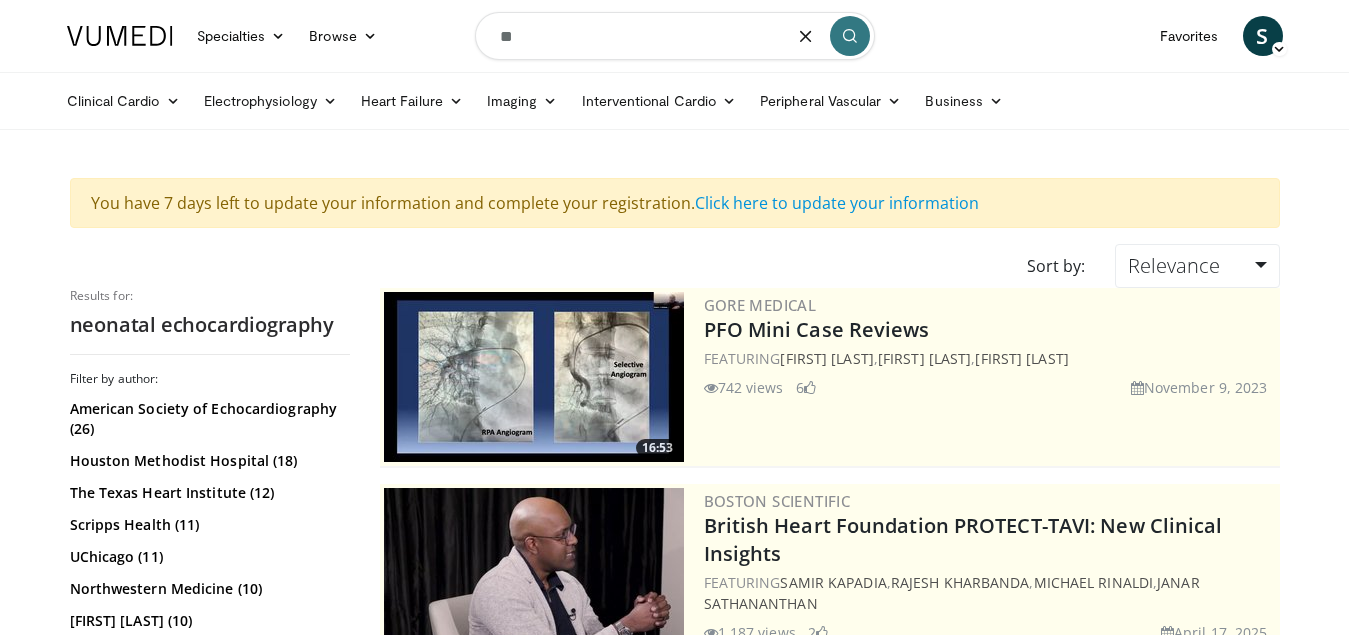 type on "*" 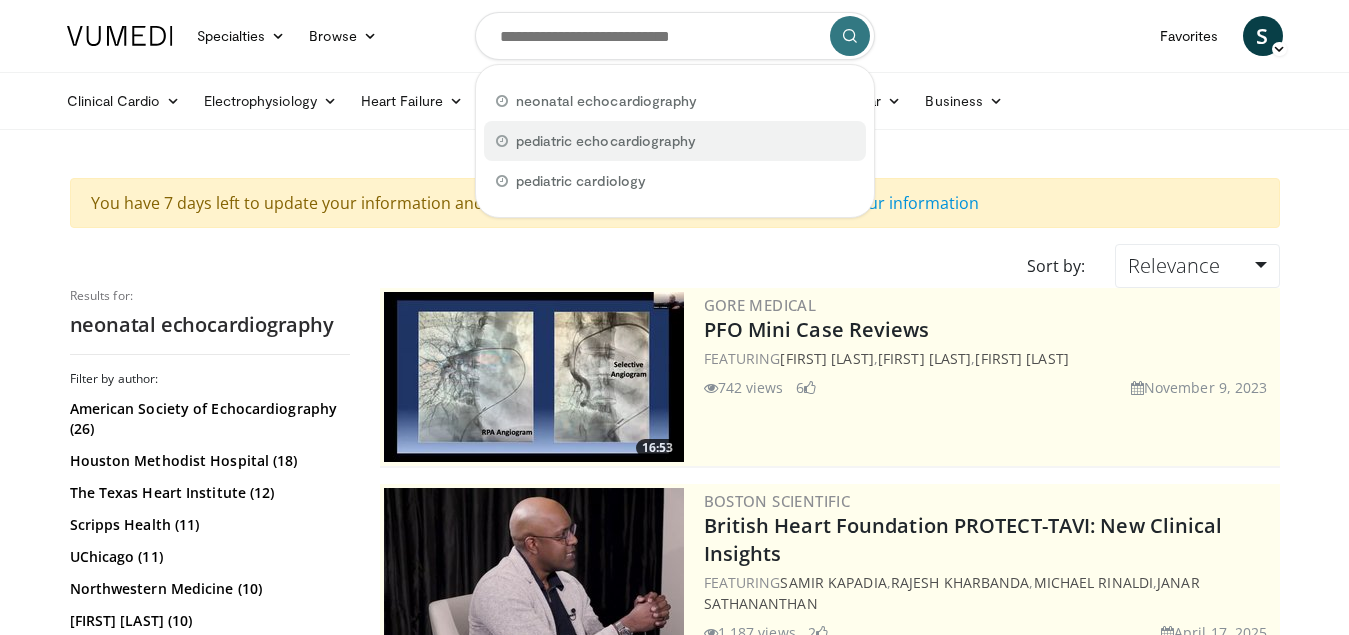 click on "pediatric echocardiography" at bounding box center (606, 141) 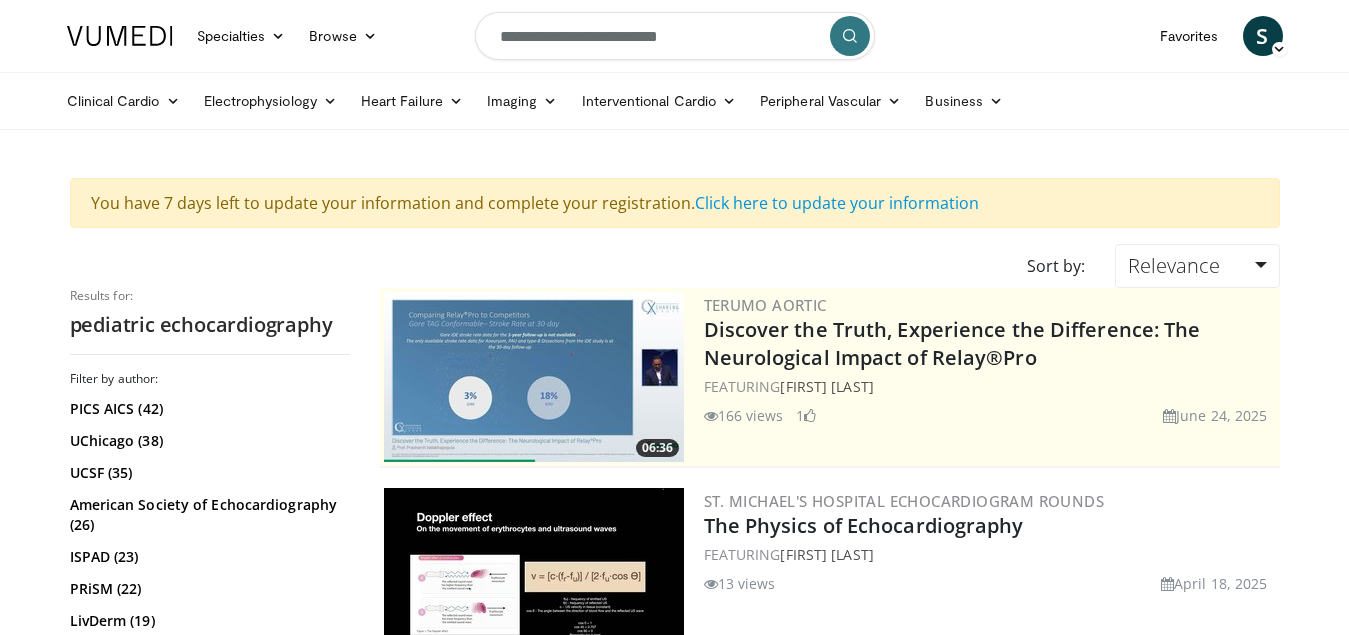 scroll, scrollTop: 0, scrollLeft: 0, axis: both 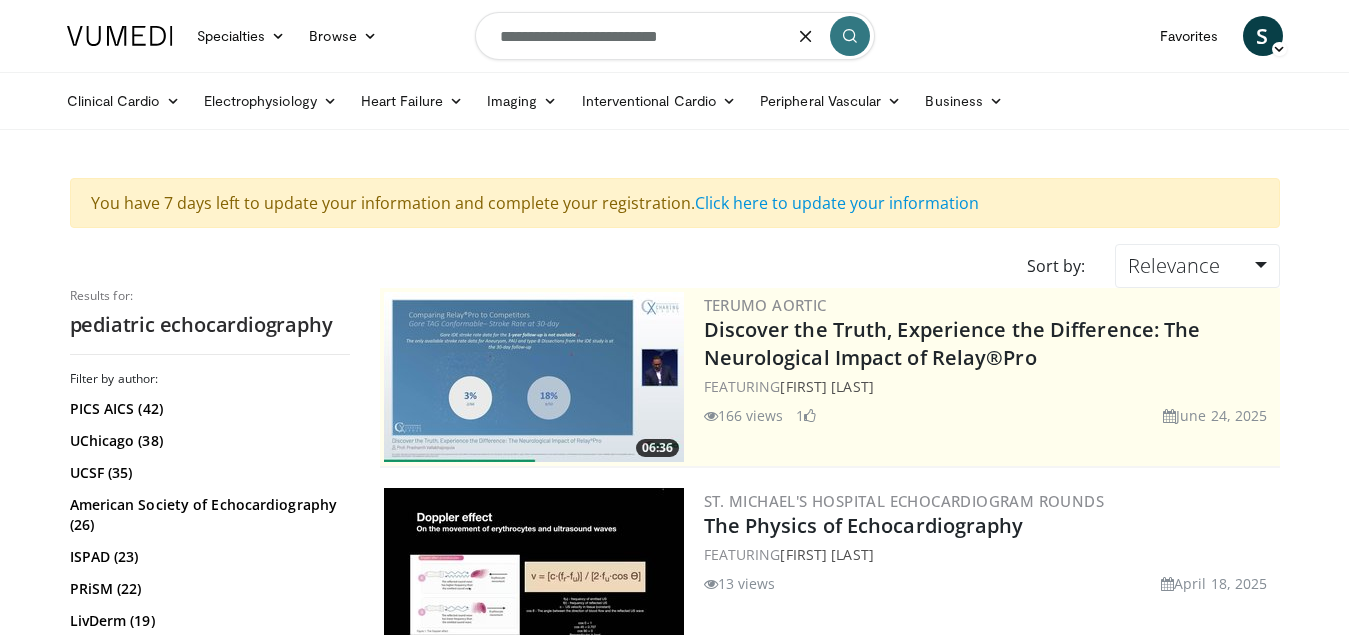 click on "**********" at bounding box center [675, 36] 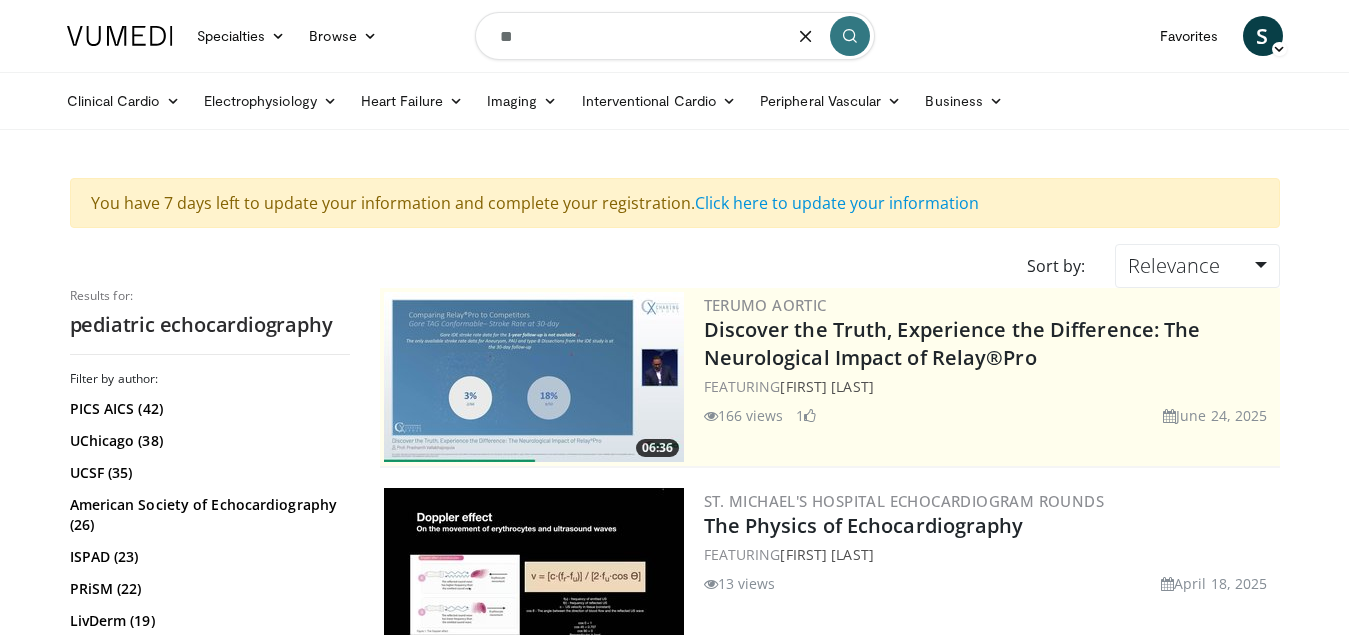 type on "*" 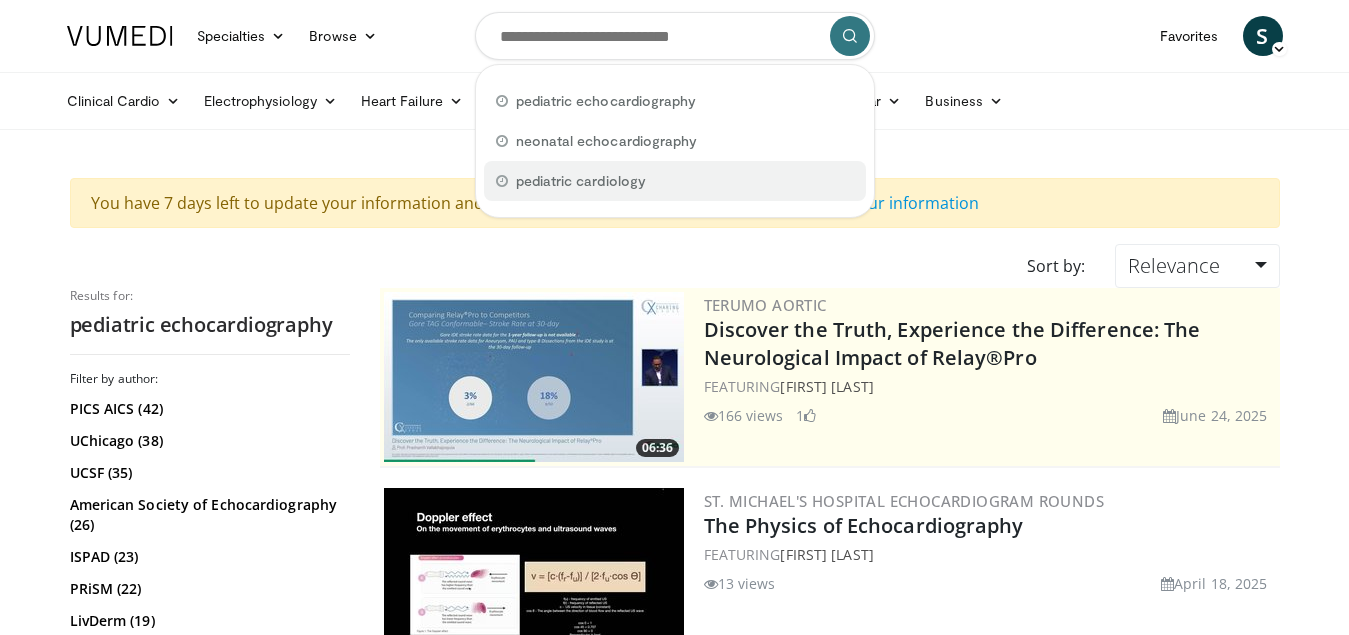 click on "pediatric cardiology" at bounding box center [581, 181] 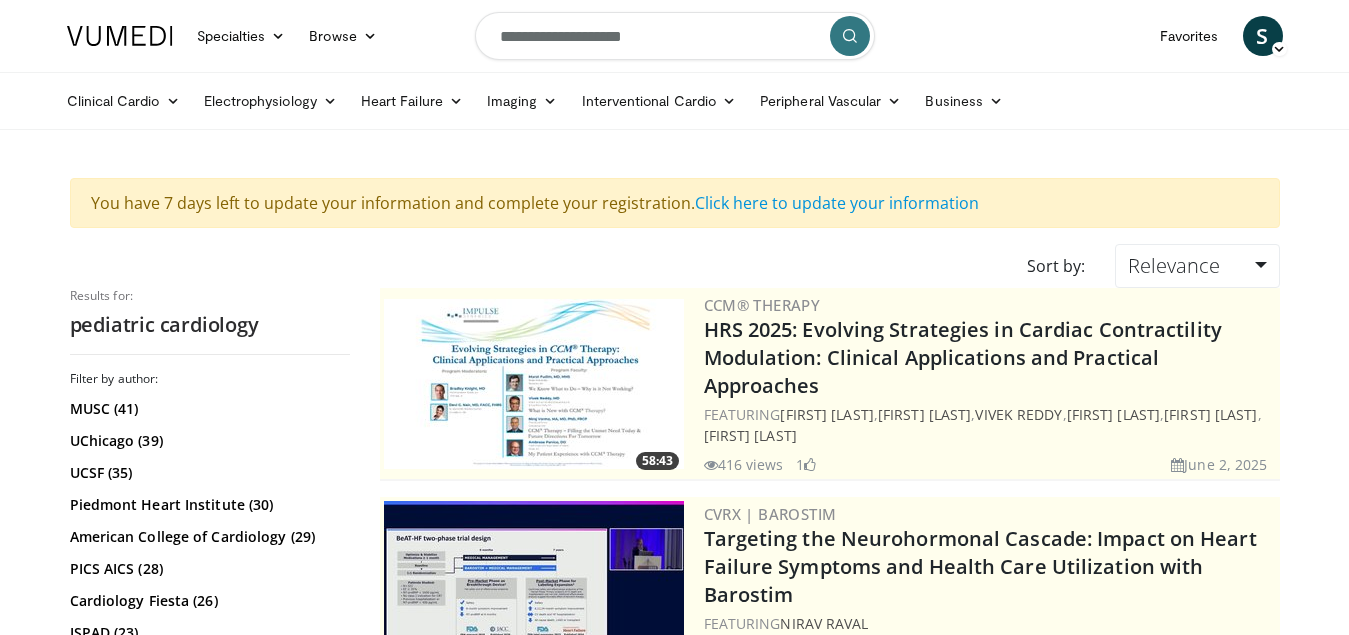 scroll, scrollTop: 0, scrollLeft: 0, axis: both 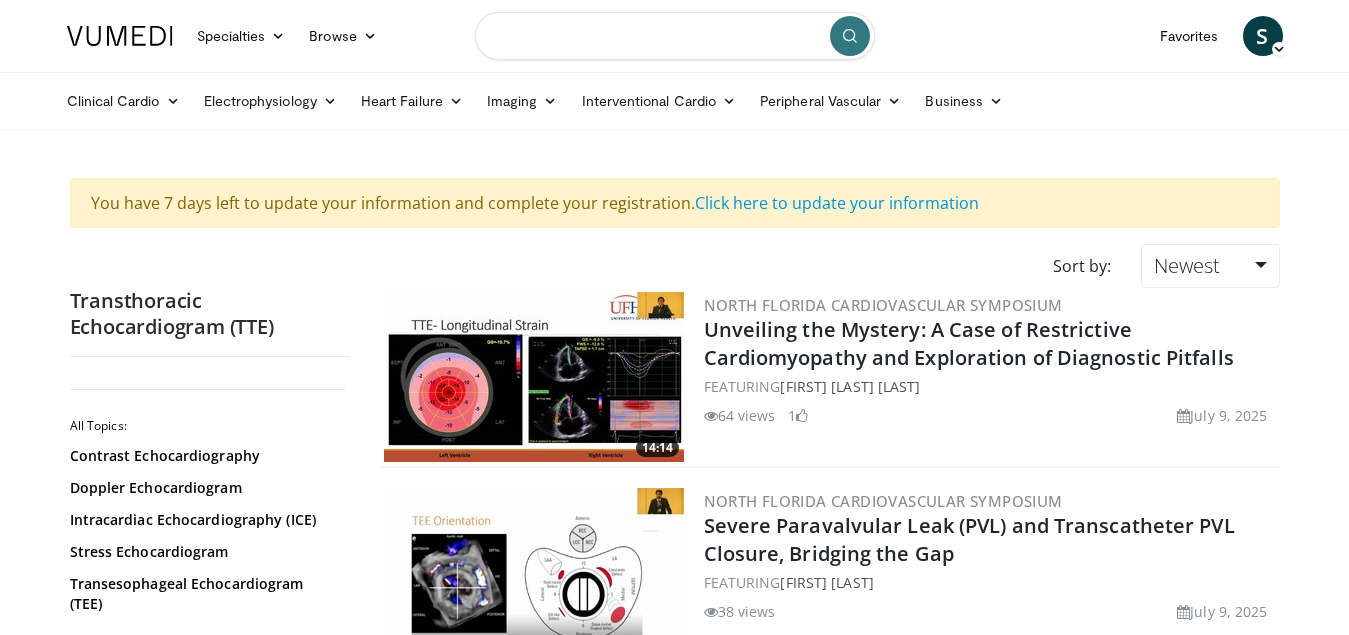 click at bounding box center (675, 36) 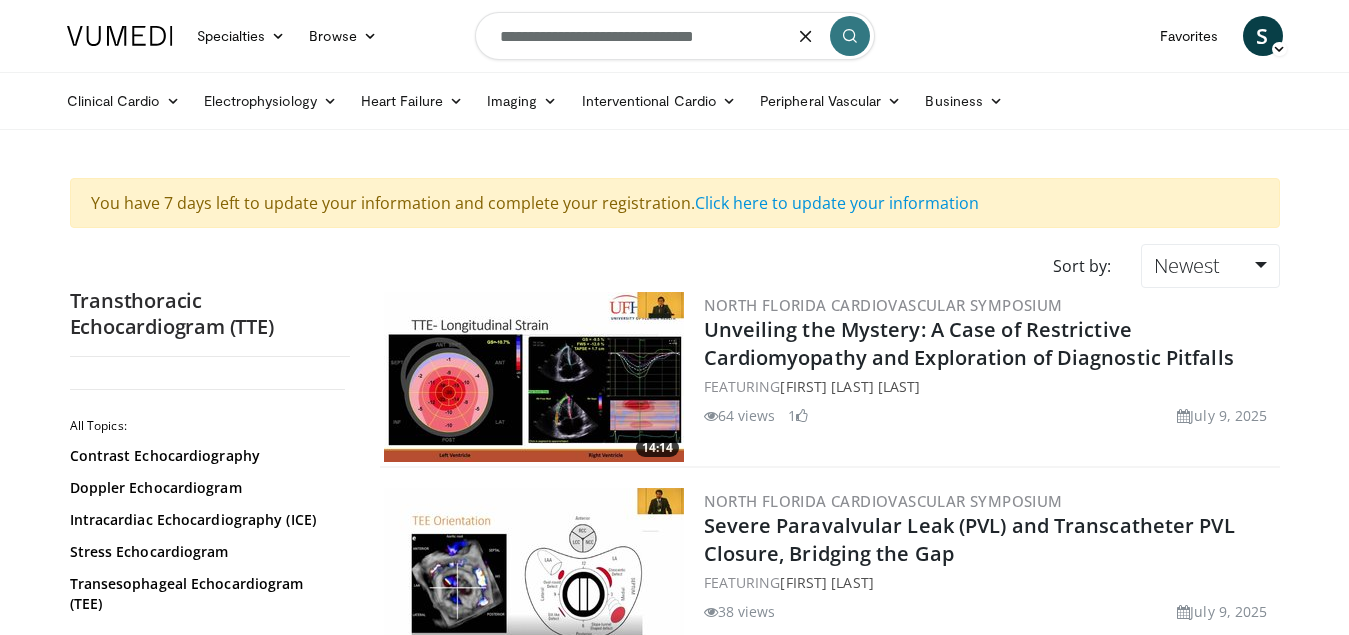 type on "**********" 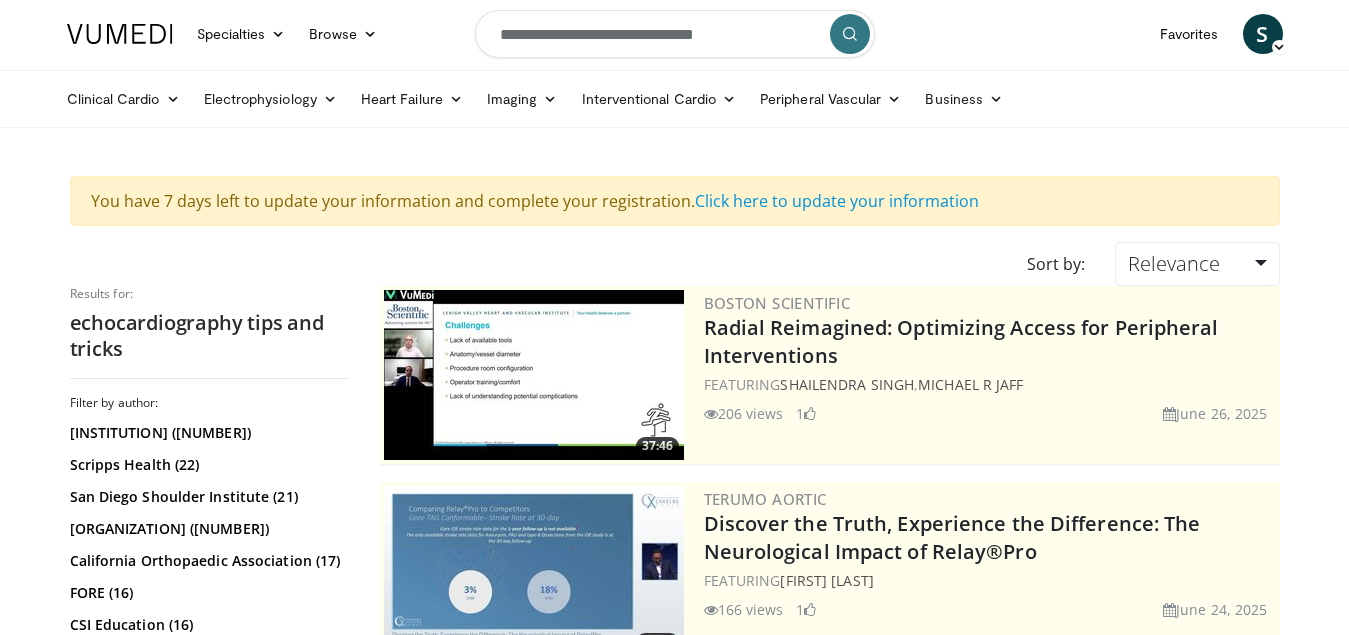 scroll, scrollTop: 0, scrollLeft: 0, axis: both 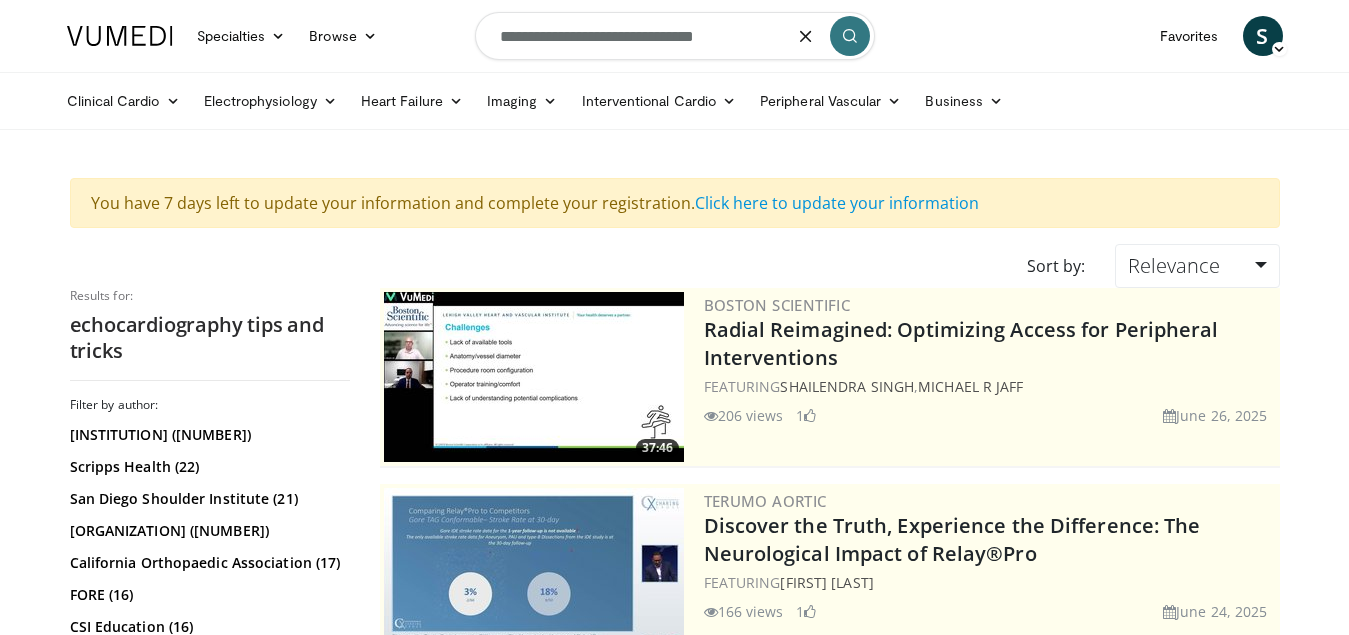 click on "**********" at bounding box center [675, 36] 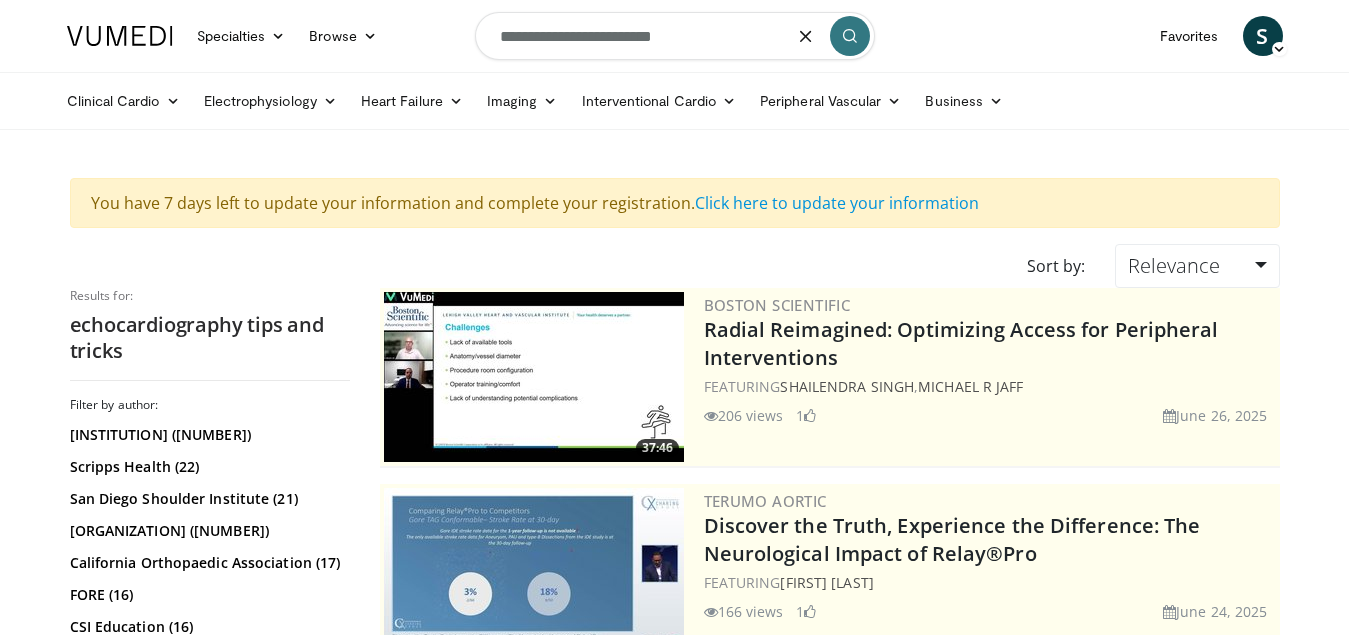 type on "**********" 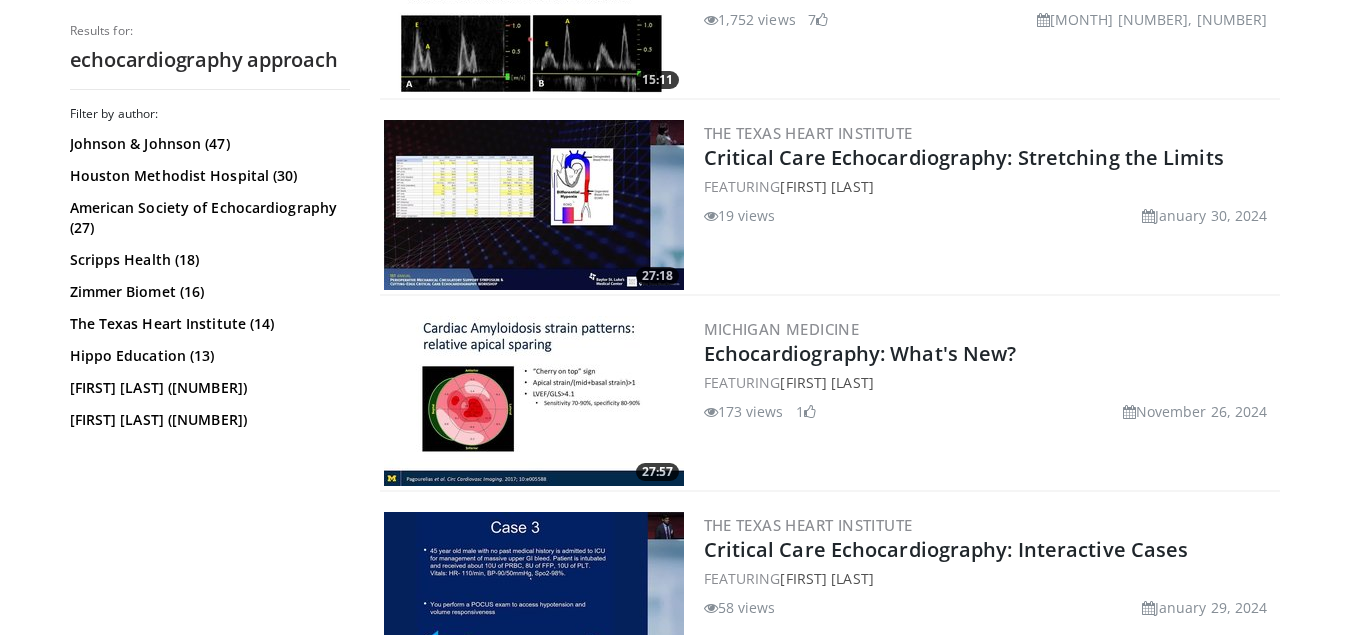 scroll, scrollTop: 2200, scrollLeft: 0, axis: vertical 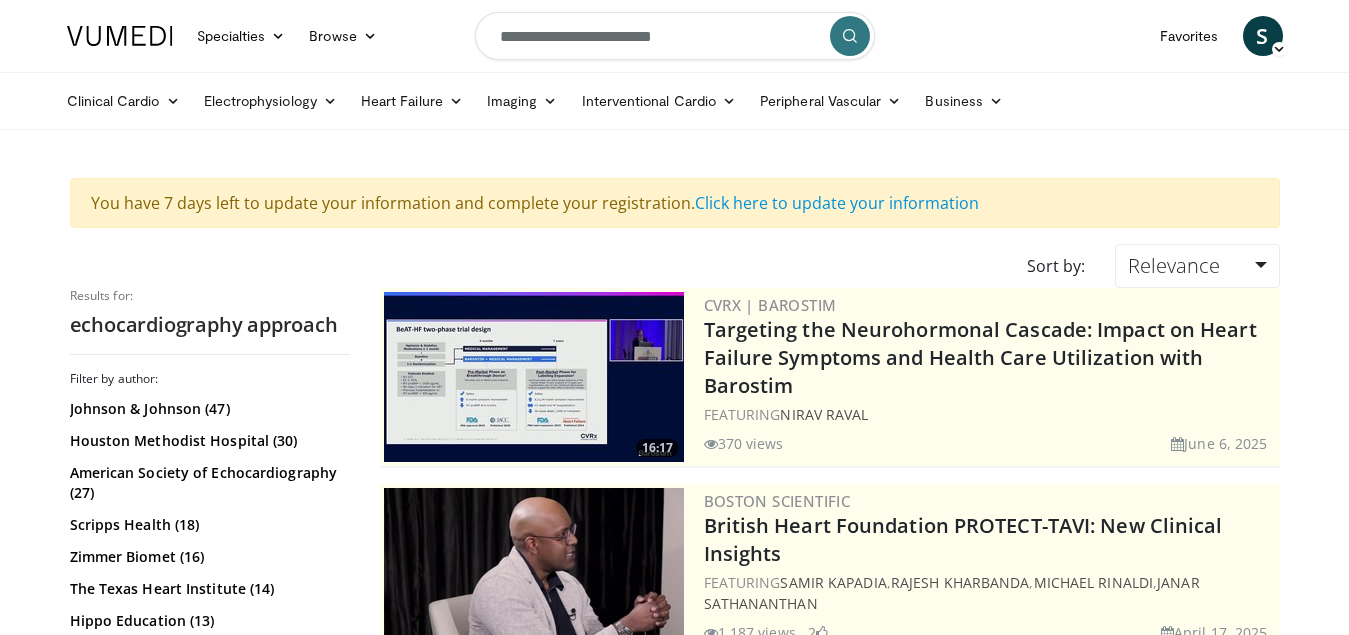 drag, startPoint x: 498, startPoint y: 39, endPoint x: 633, endPoint y: 88, distance: 143.61755 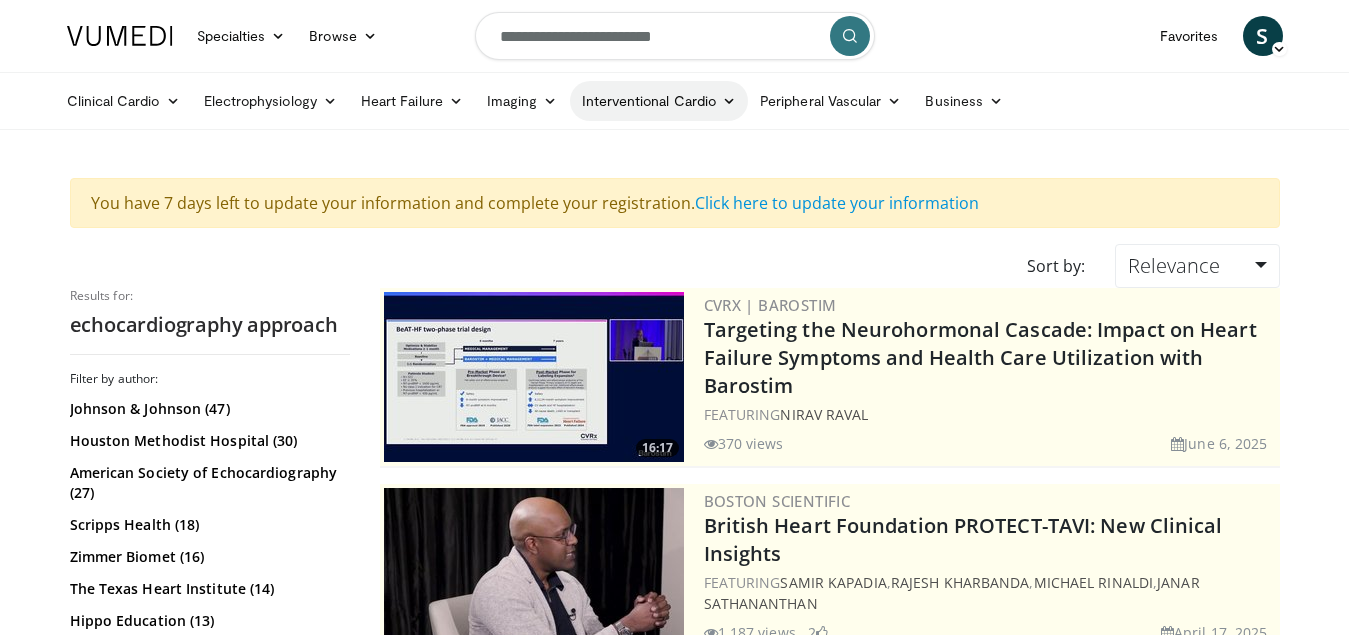 click on "**********" at bounding box center [675, 36] 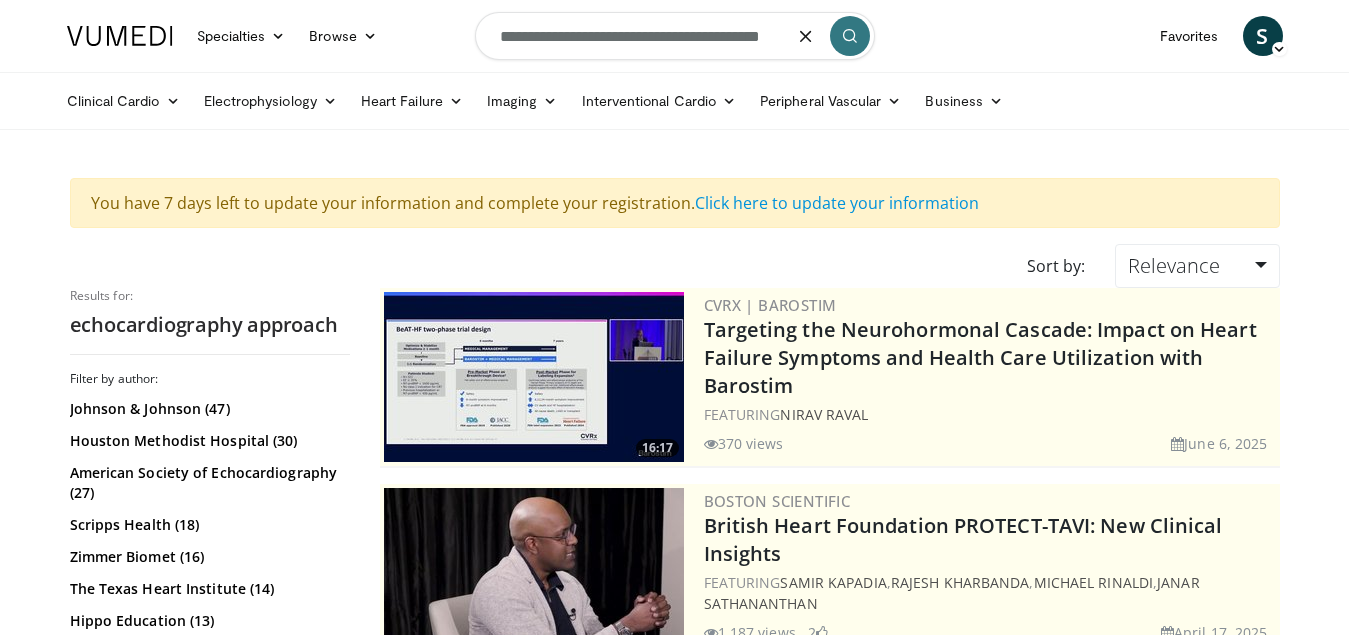 click on "**********" at bounding box center (675, 36) 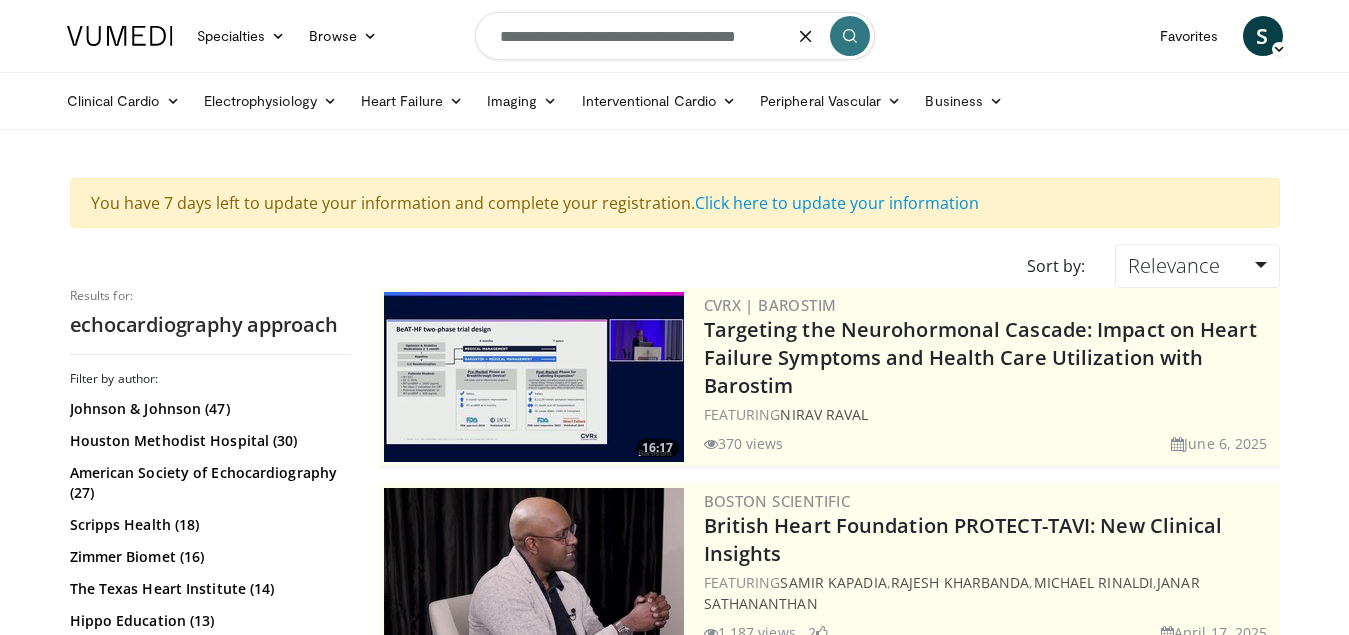 type on "**********" 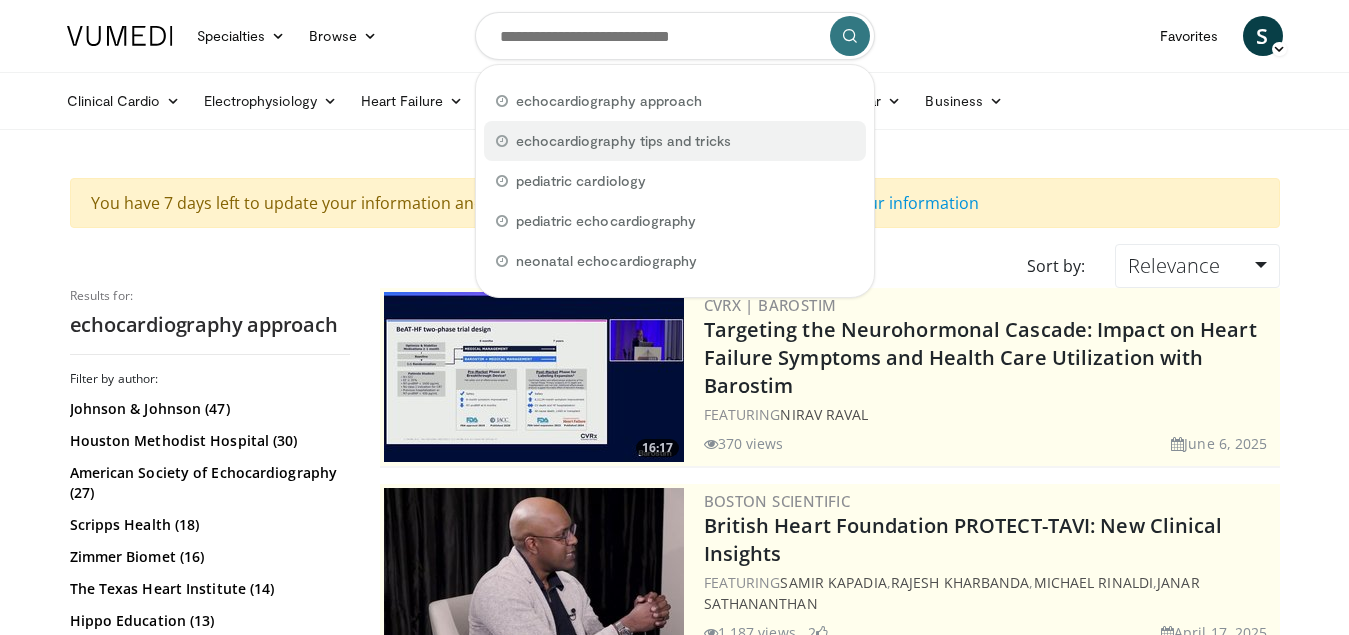 click on "echocardiography tips and tricks" at bounding box center [623, 141] 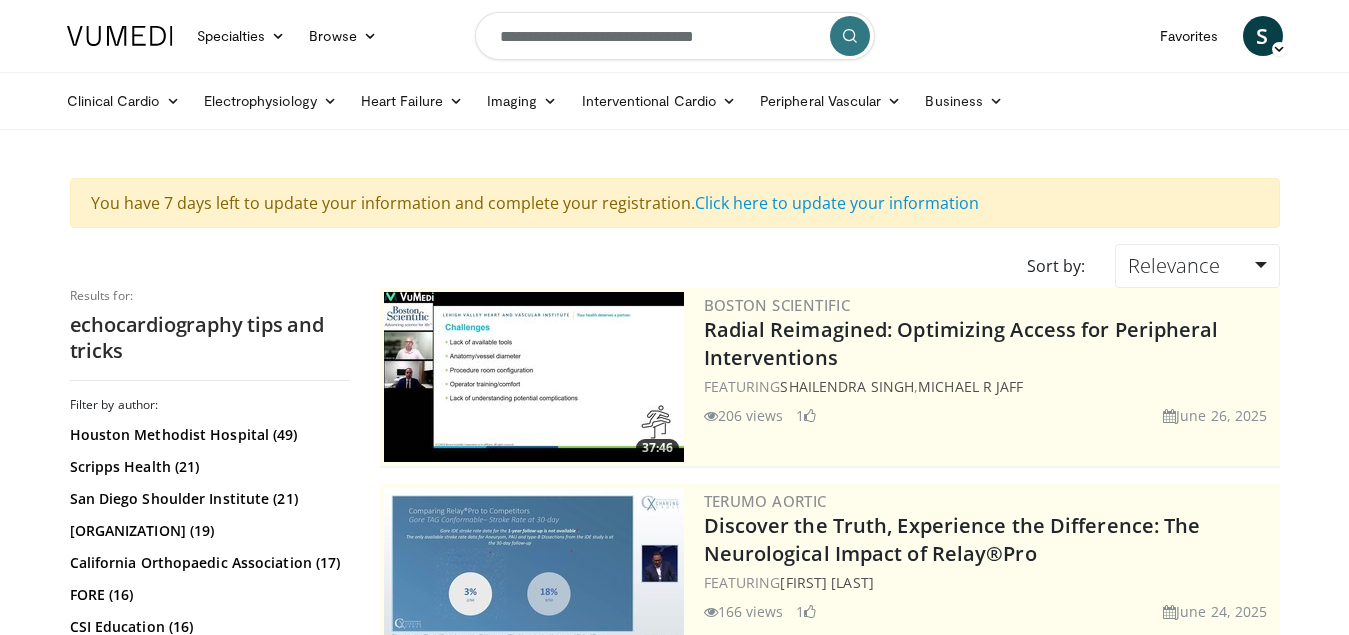 scroll, scrollTop: 0, scrollLeft: 0, axis: both 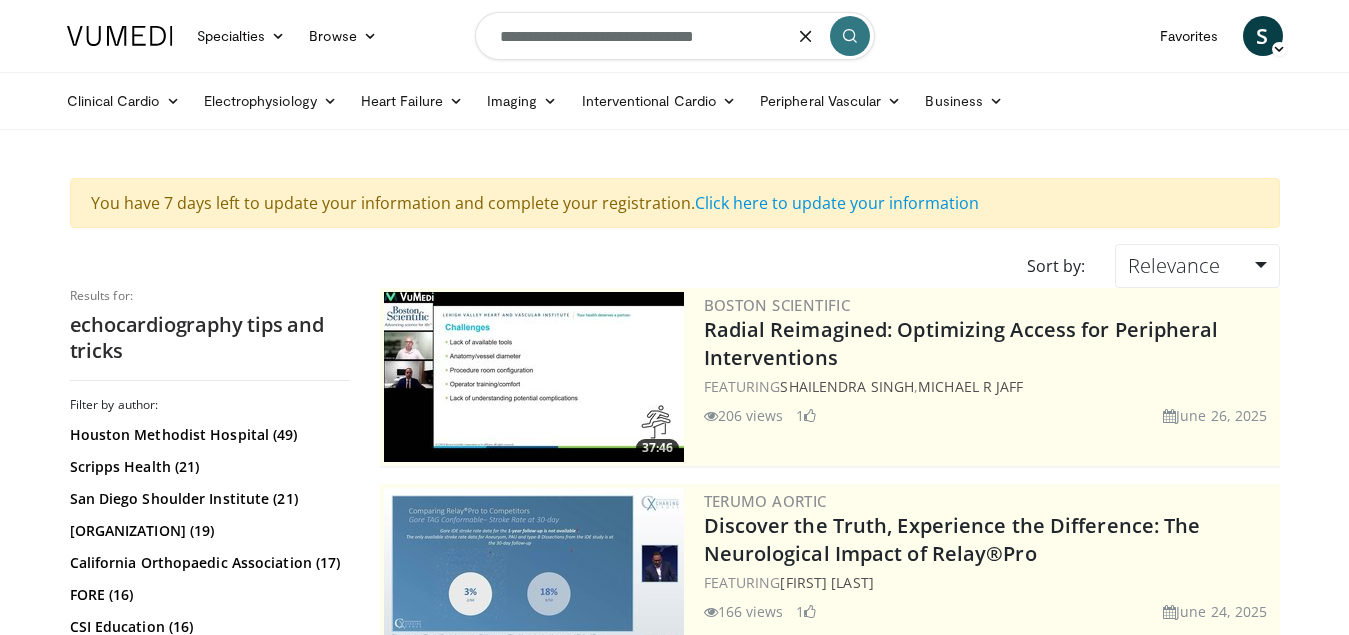 click on "**********" at bounding box center [675, 36] 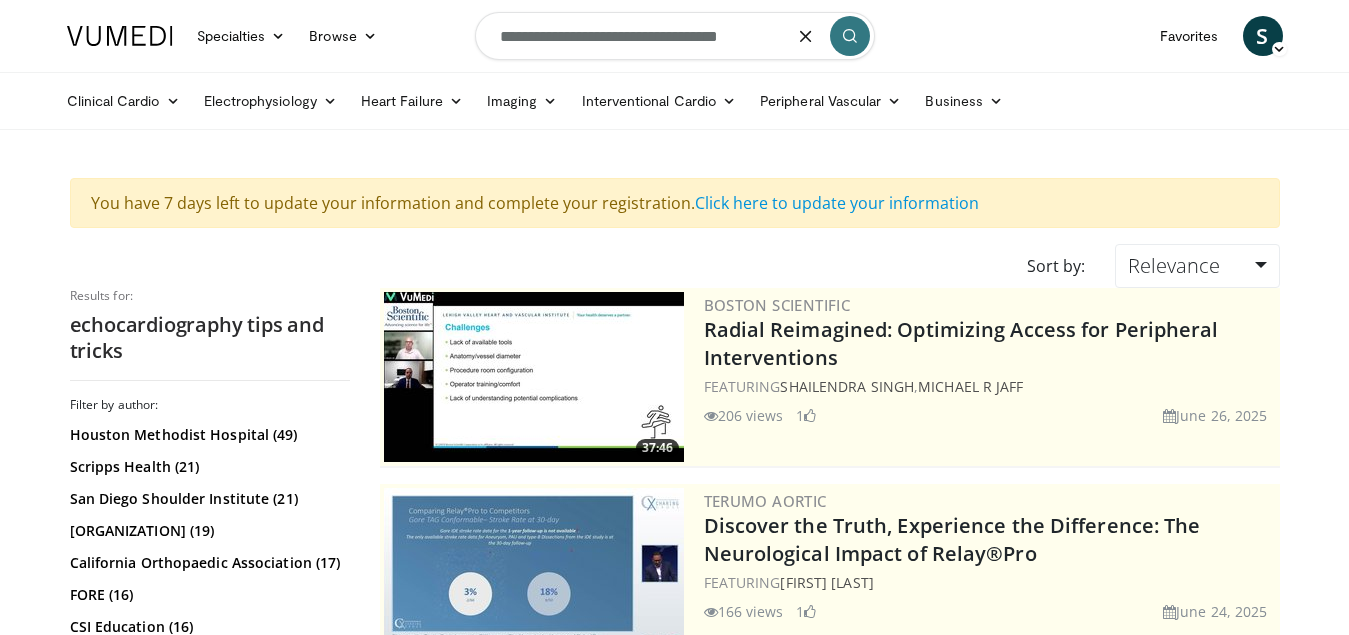 click on "**********" at bounding box center [675, 36] 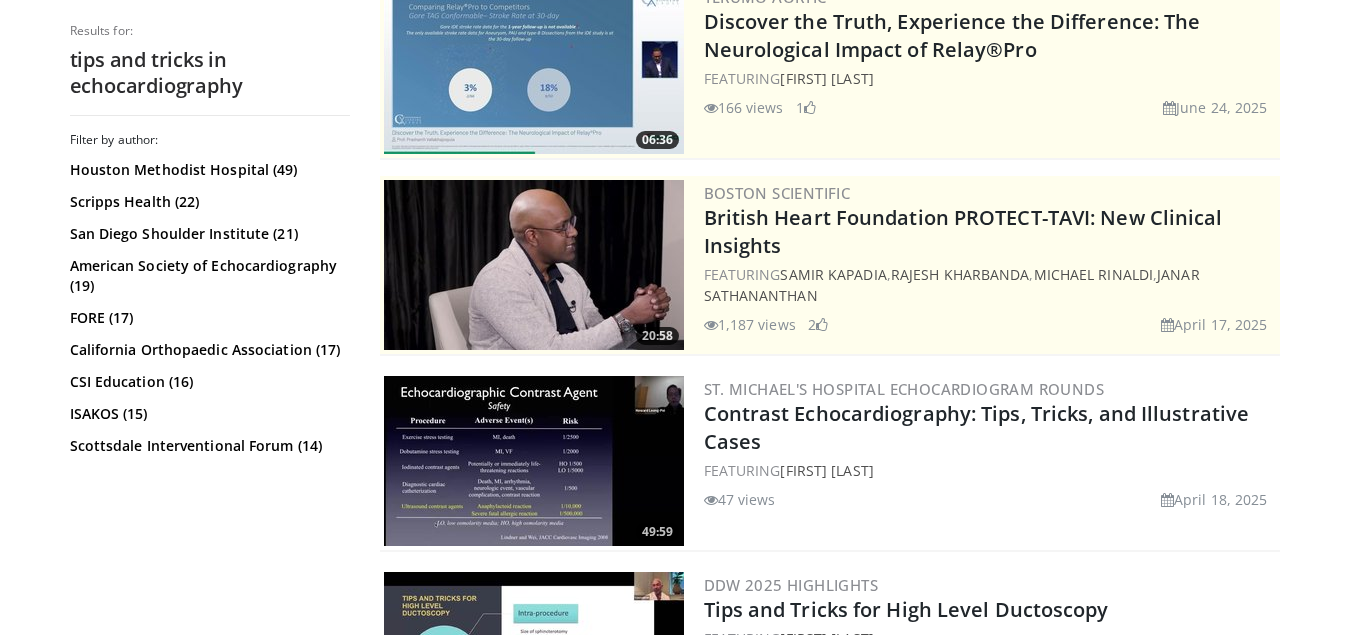 scroll, scrollTop: 0, scrollLeft: 0, axis: both 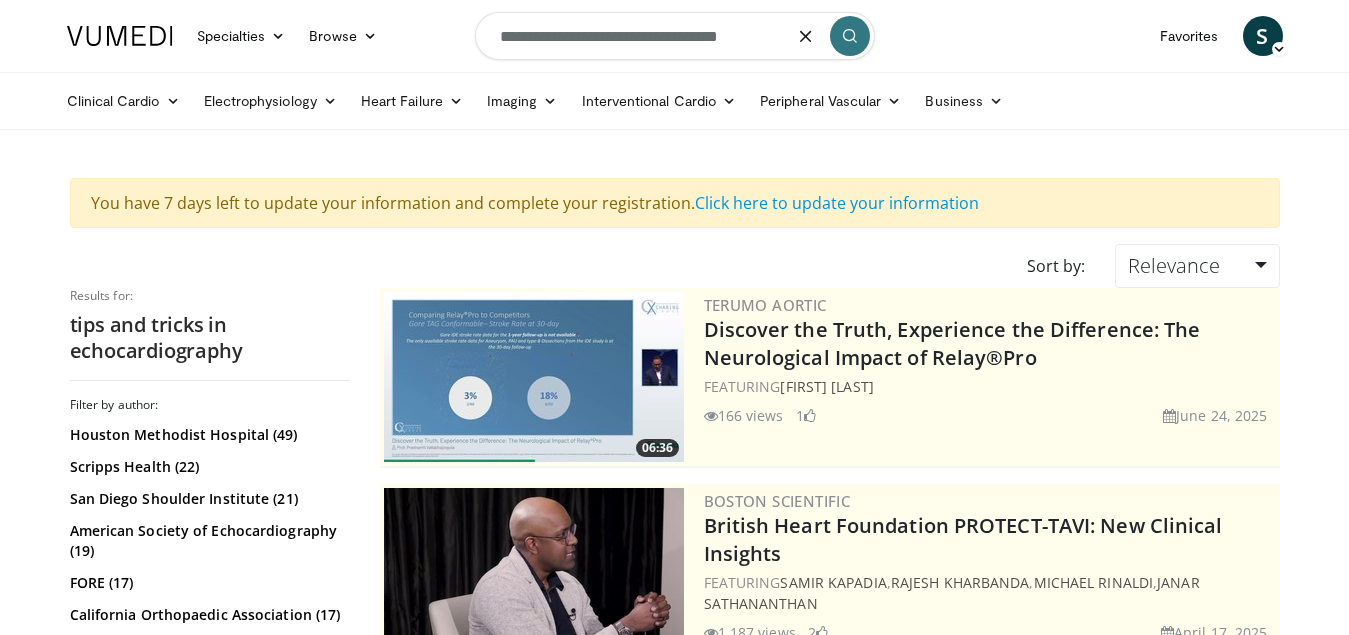 click on "**********" at bounding box center (675, 36) 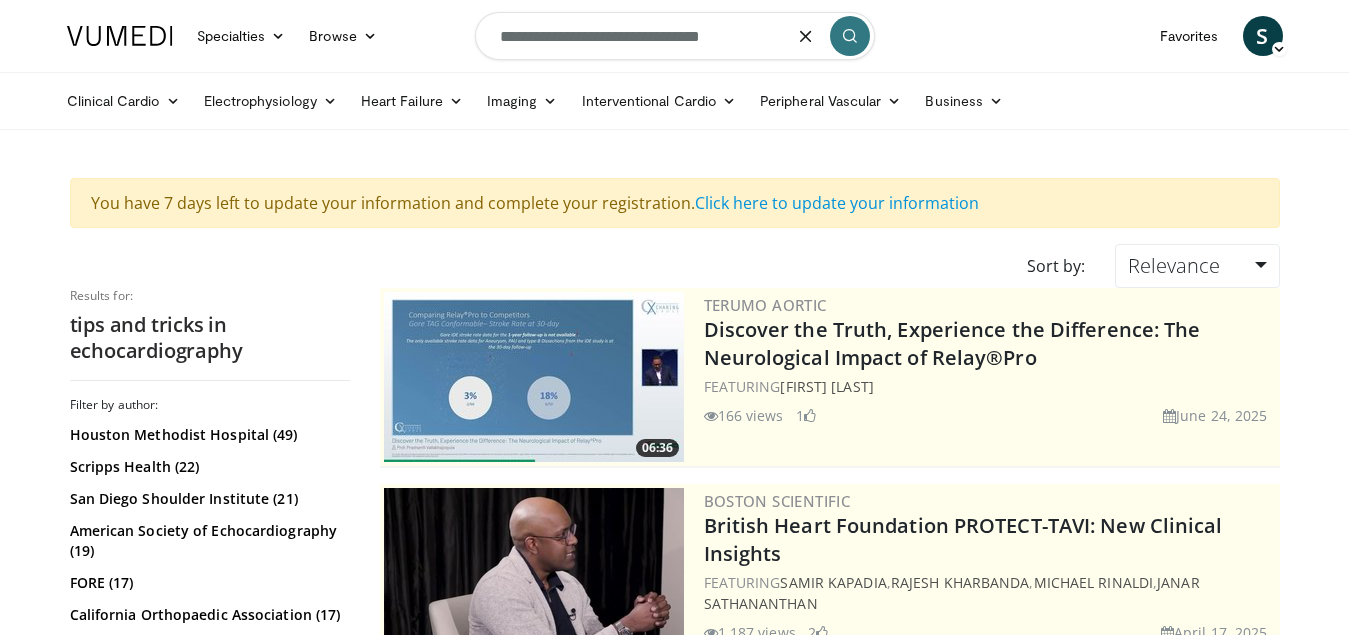 type on "**********" 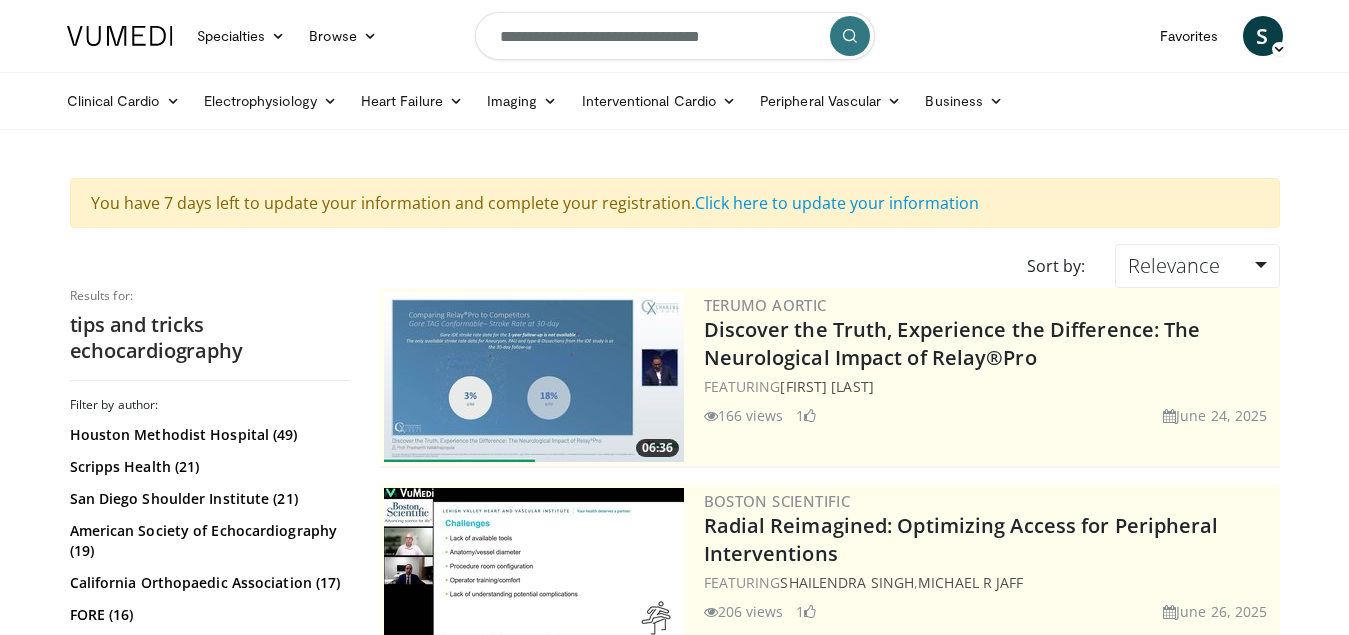 scroll, scrollTop: 0, scrollLeft: 0, axis: both 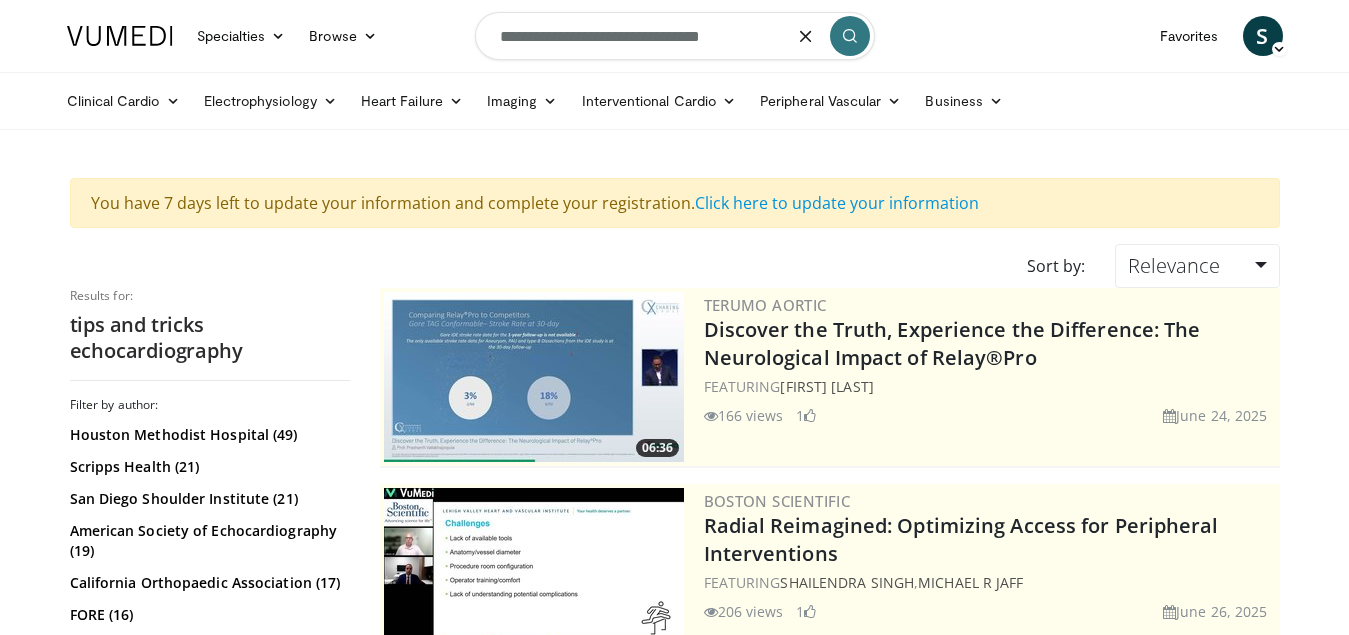 click on "**********" at bounding box center (675, 36) 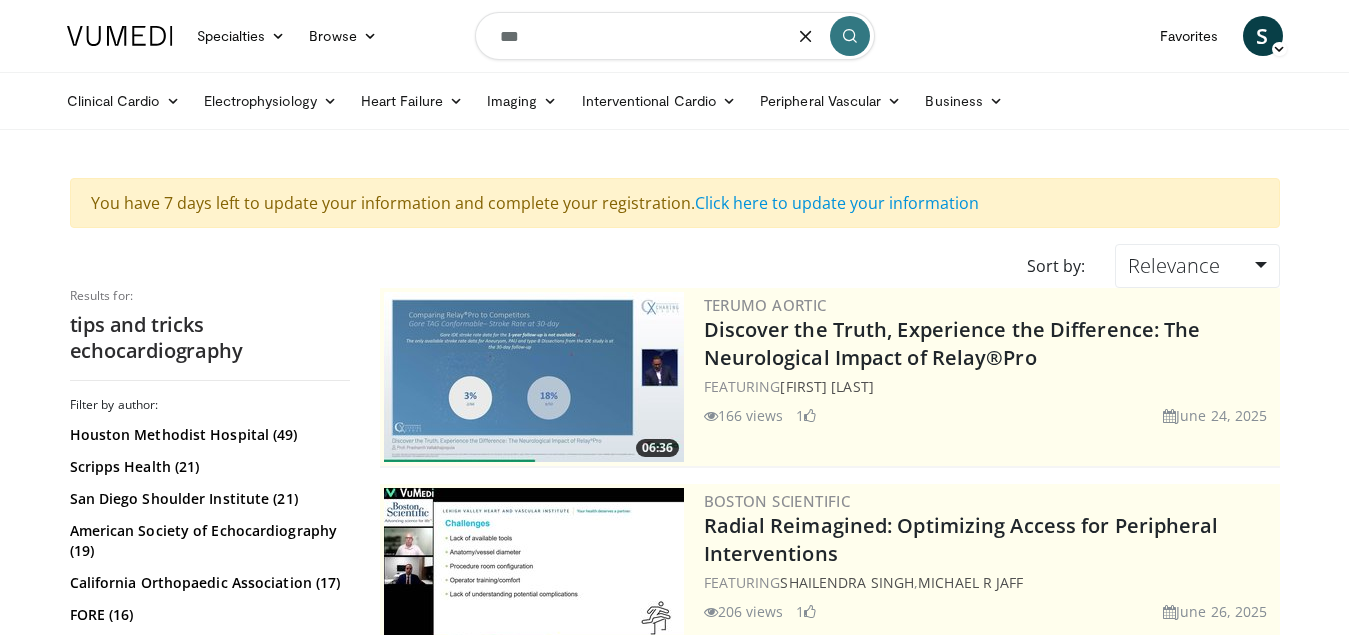 type on "*" 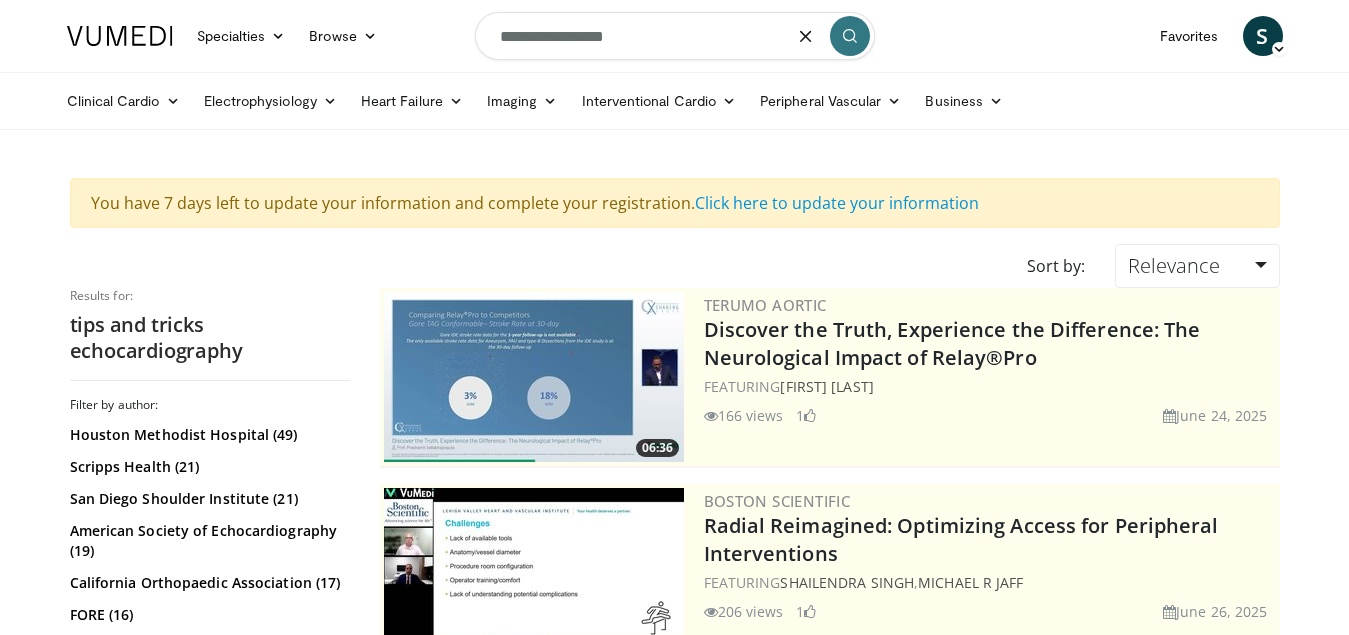type on "**********" 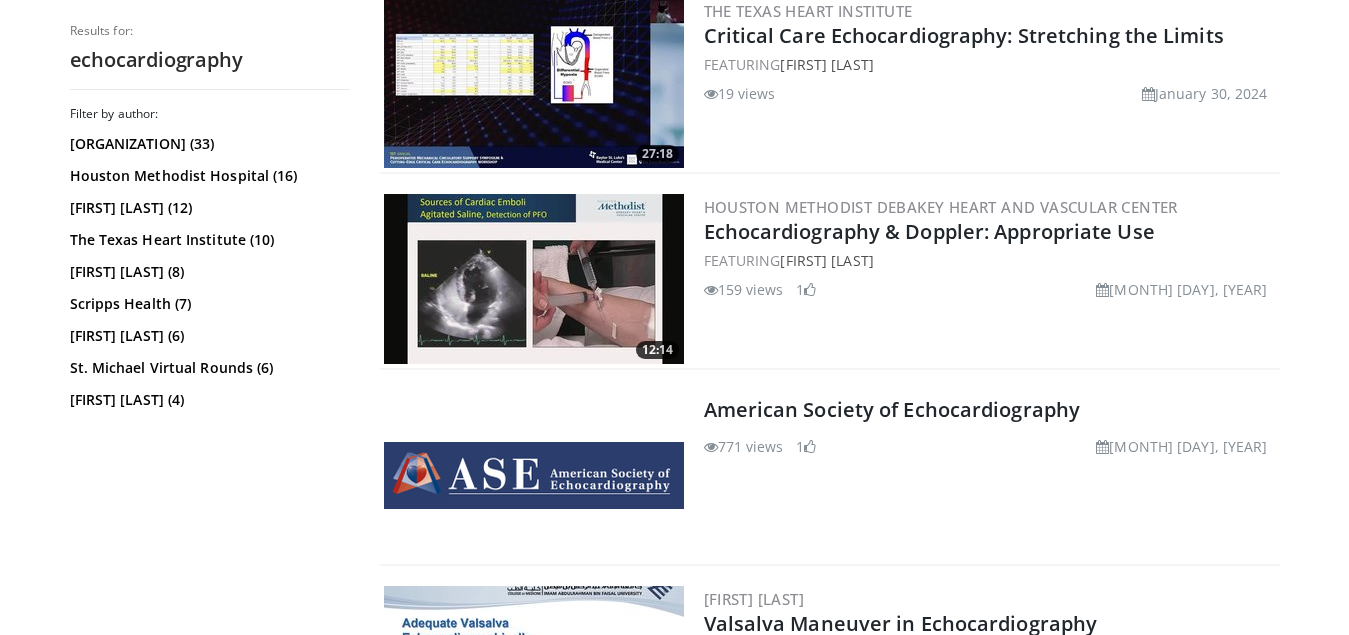scroll, scrollTop: 2900, scrollLeft: 0, axis: vertical 